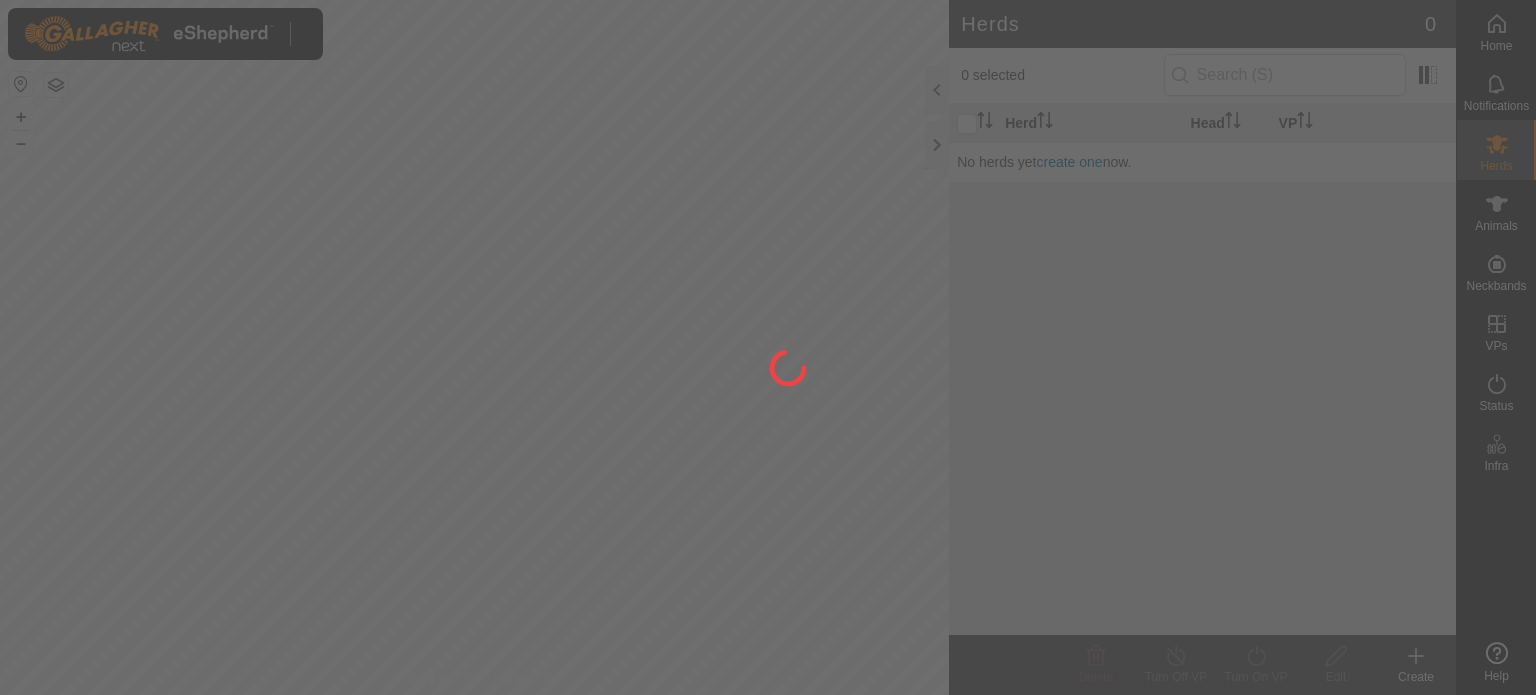 scroll, scrollTop: 0, scrollLeft: 0, axis: both 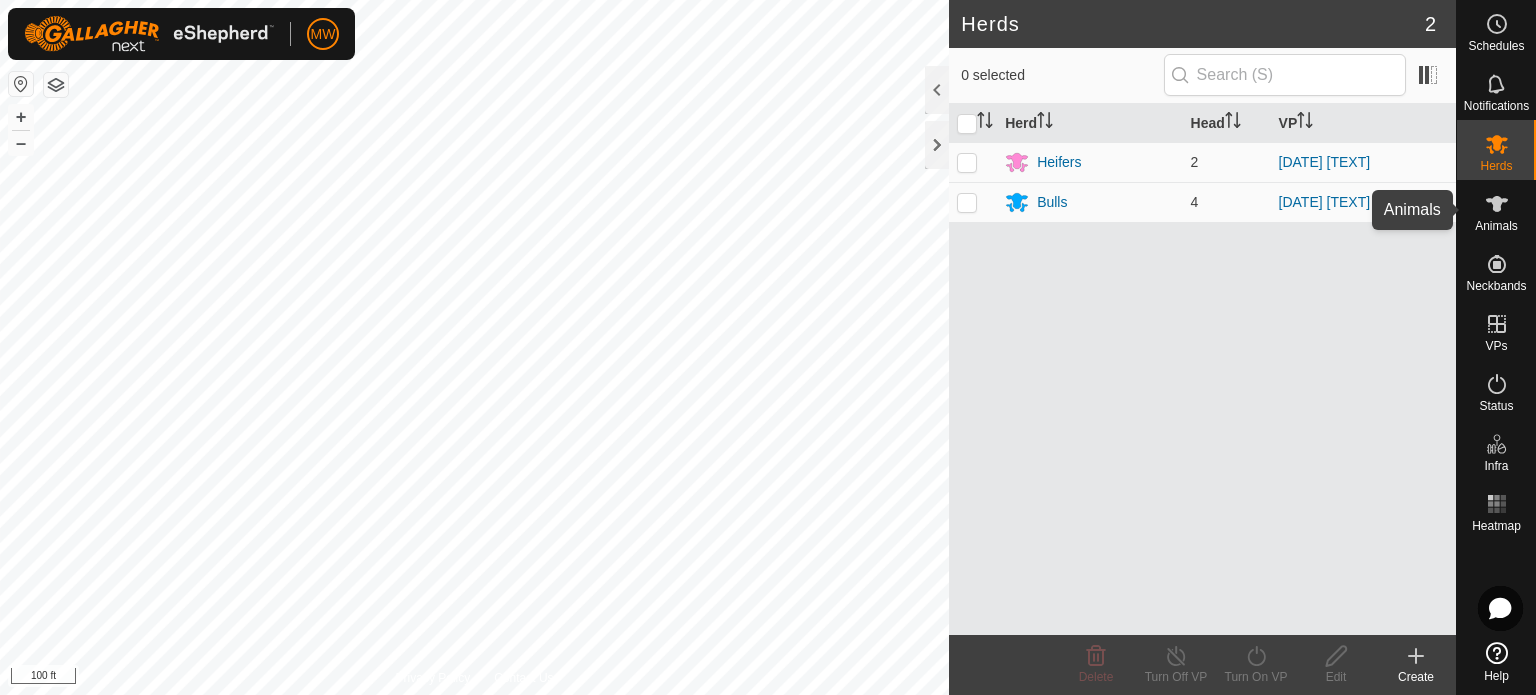 click at bounding box center [1497, 204] 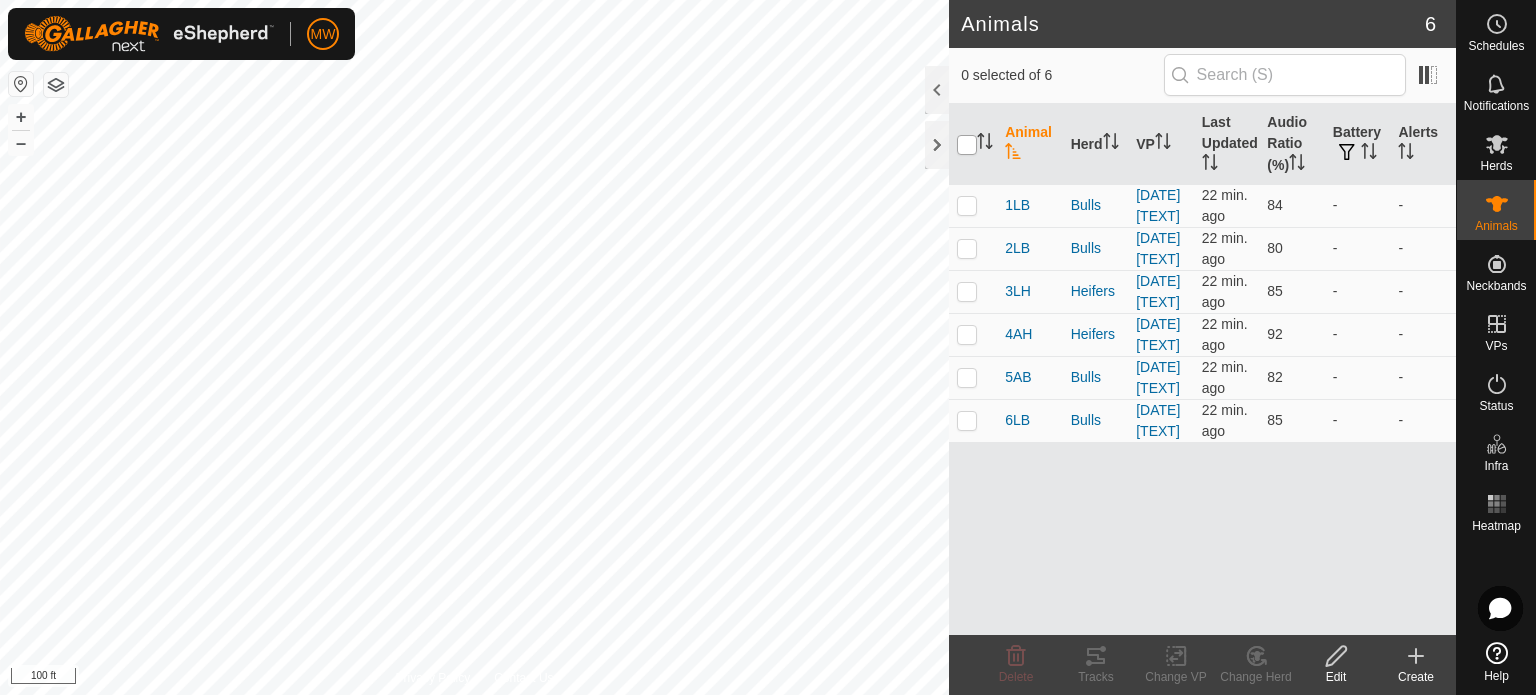 click at bounding box center (967, 145) 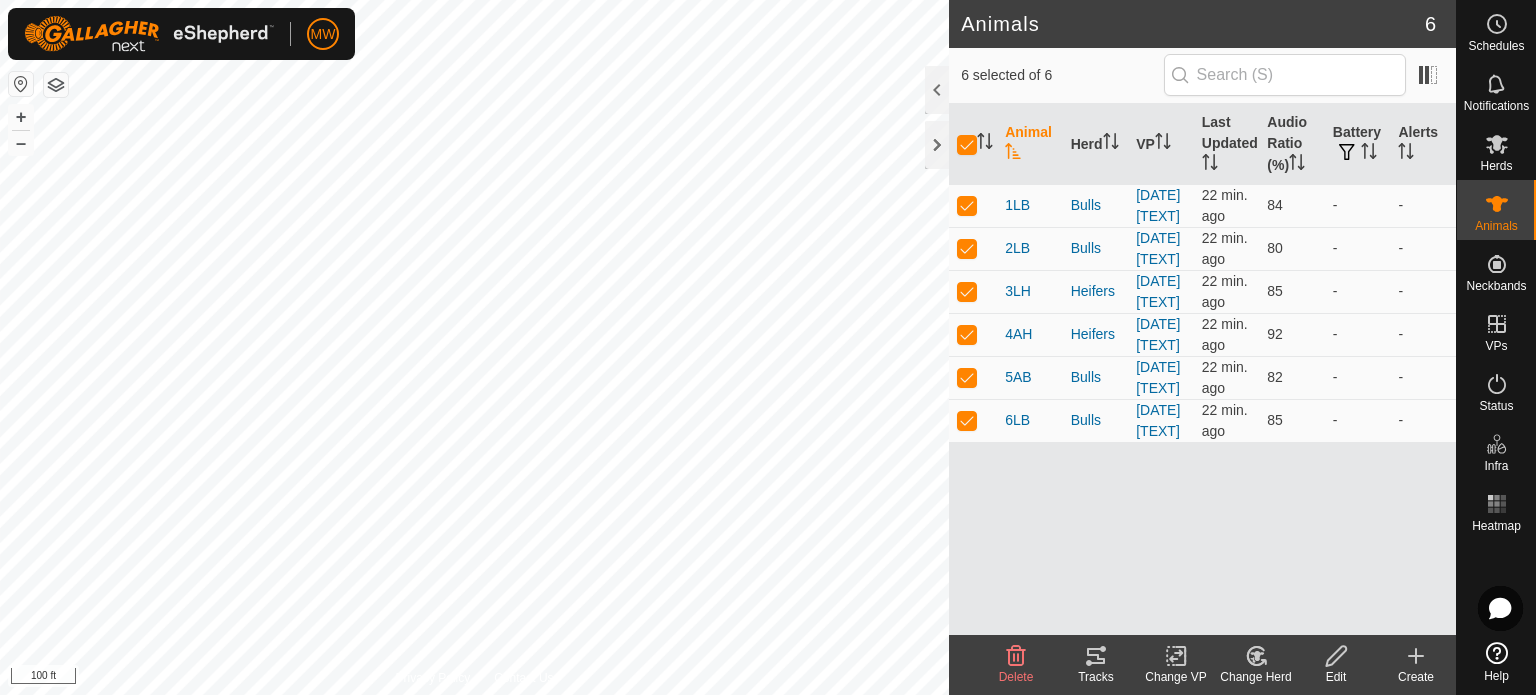 click 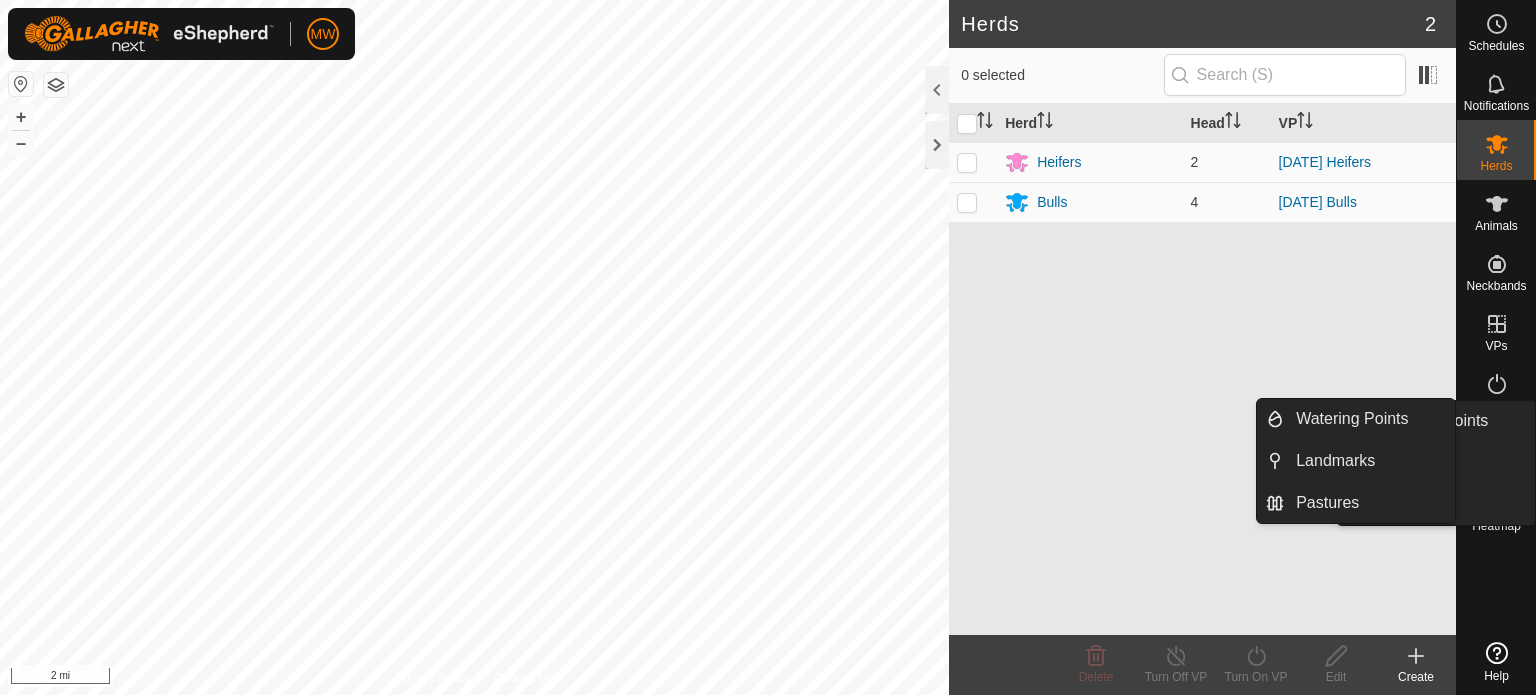 scroll, scrollTop: 0, scrollLeft: 0, axis: both 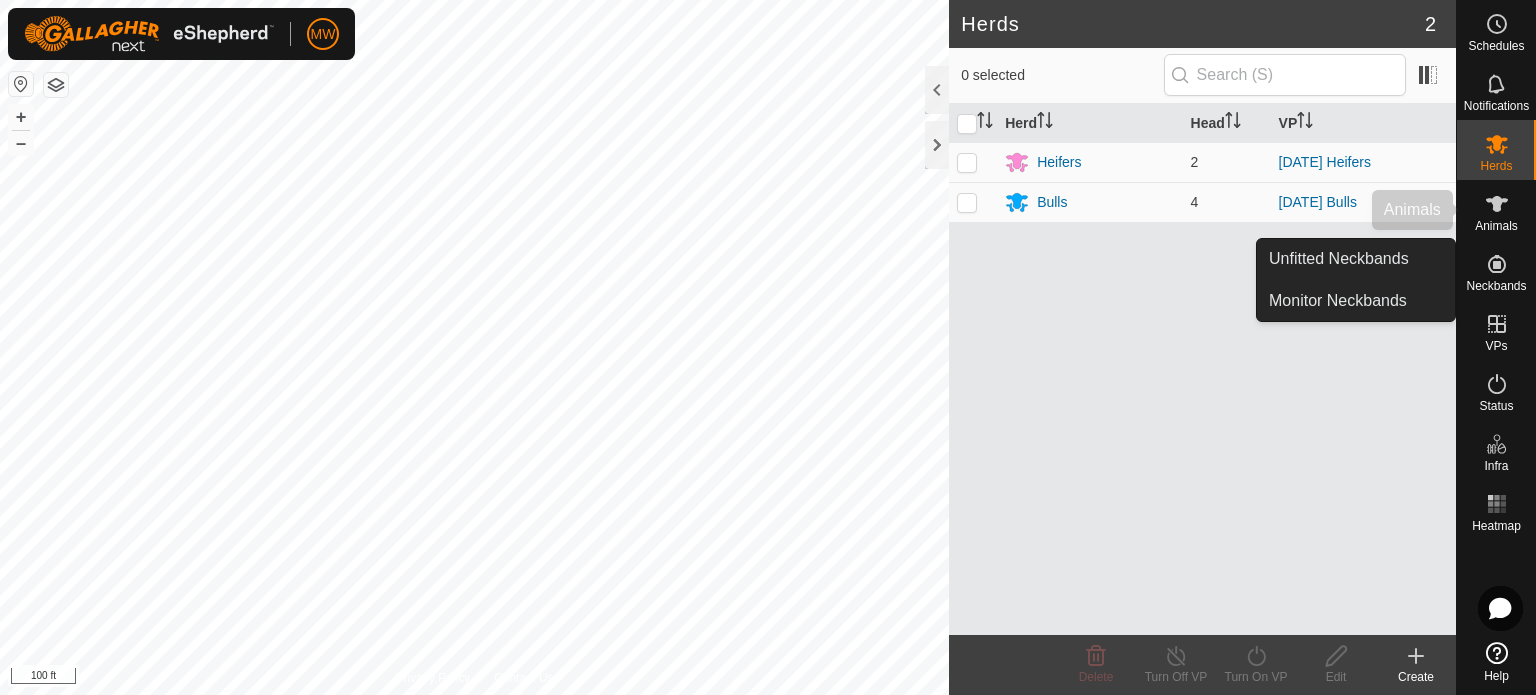 click on "Animals" at bounding box center (1496, 226) 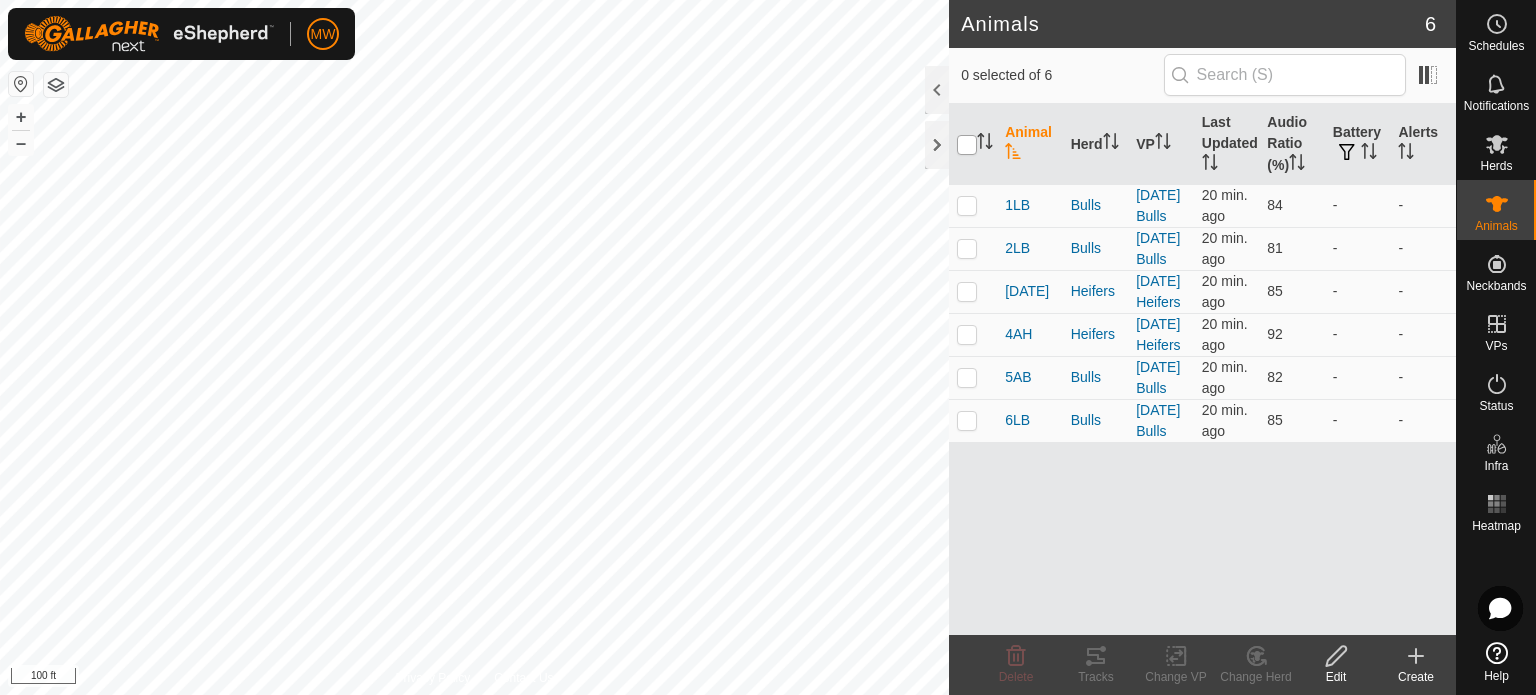 click at bounding box center (967, 145) 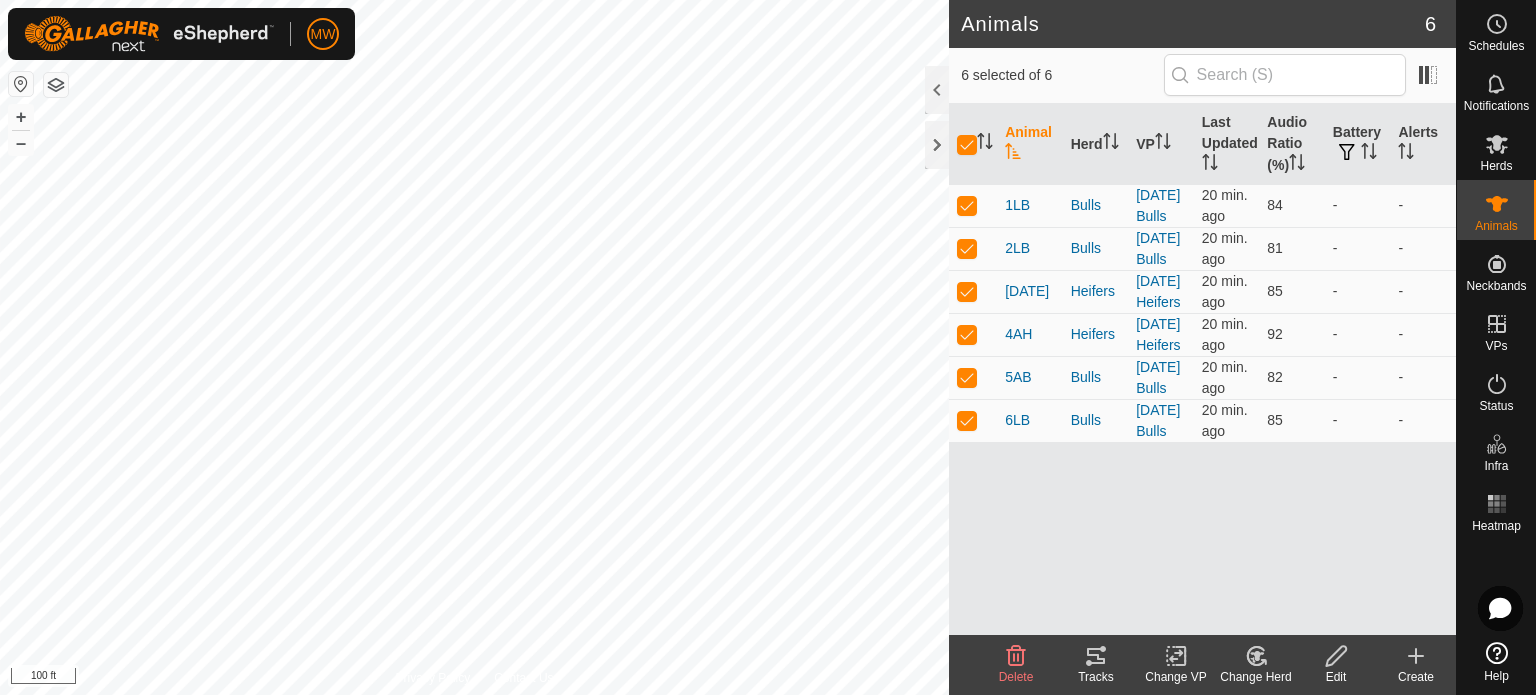 click 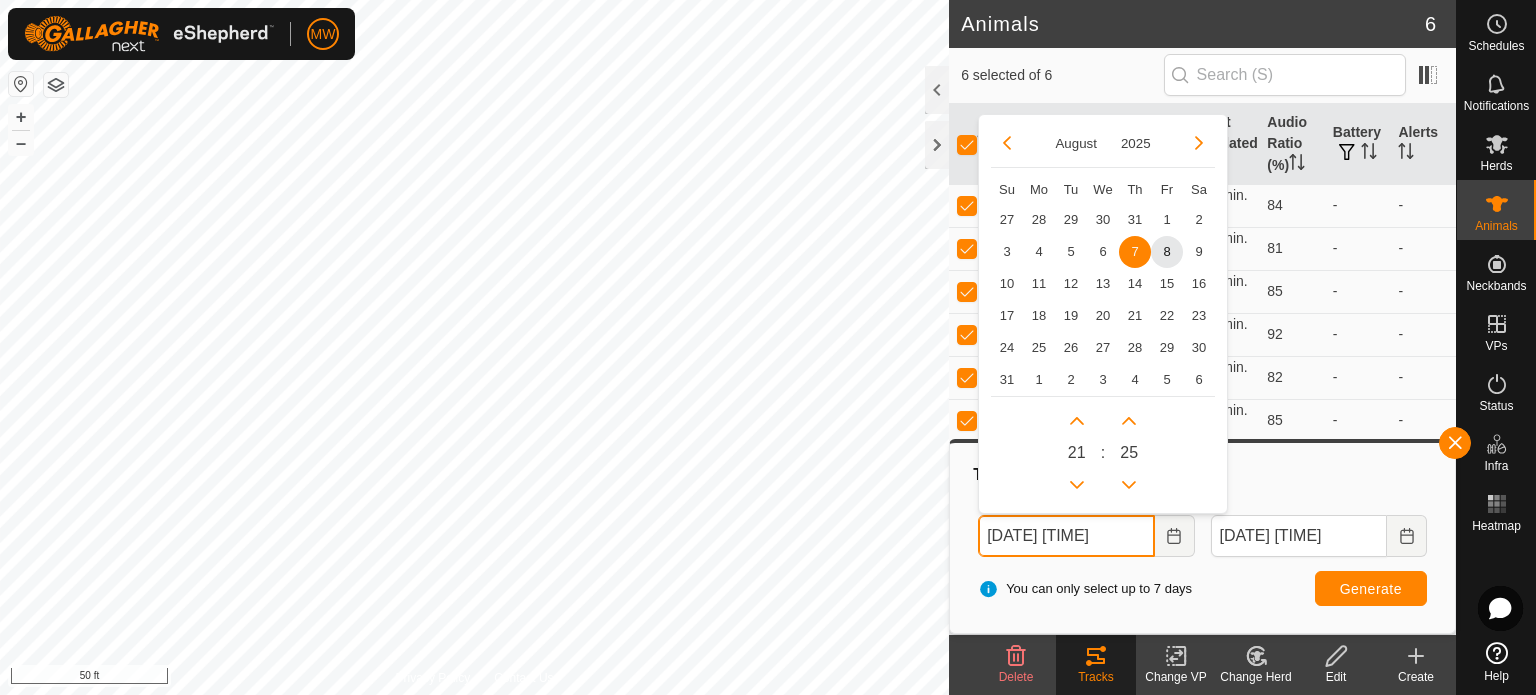 click on "[DATE] [TIME]" at bounding box center [1066, 536] 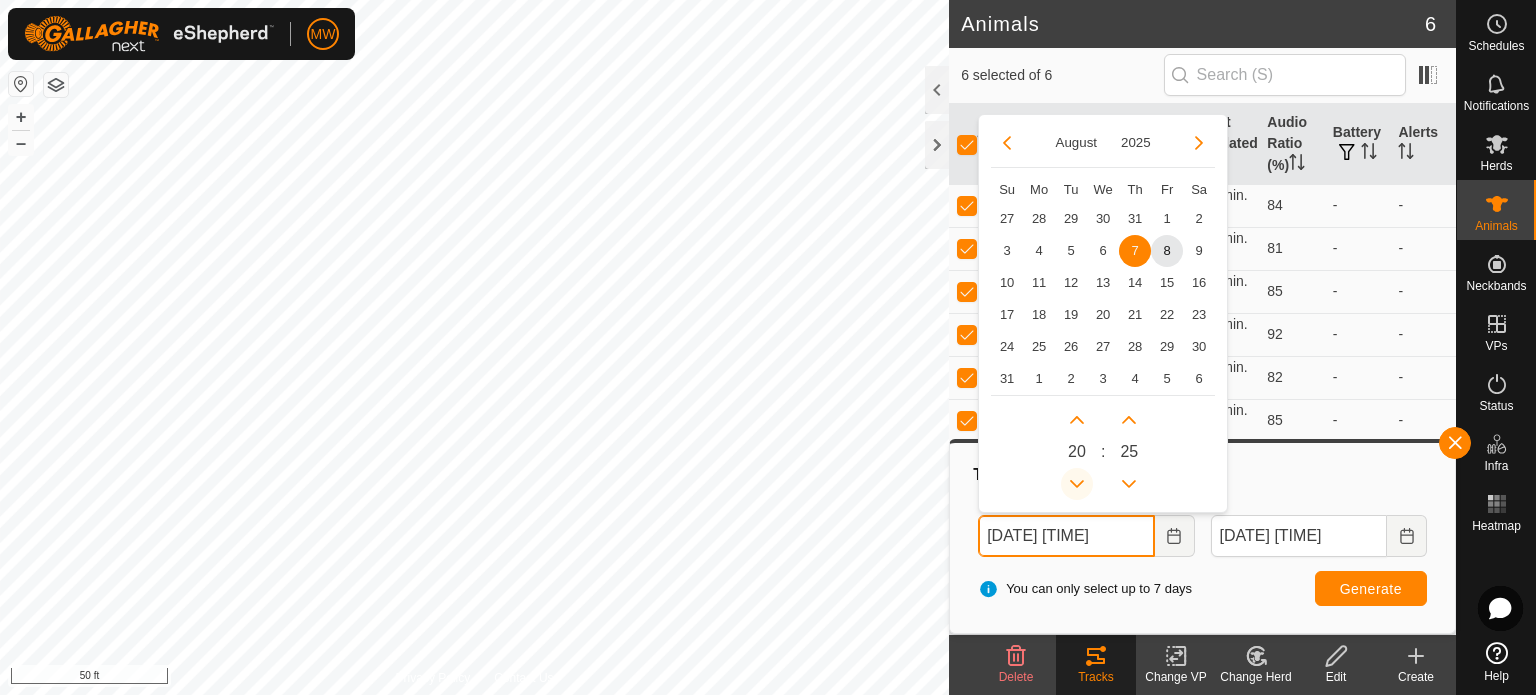 click at bounding box center (1077, 484) 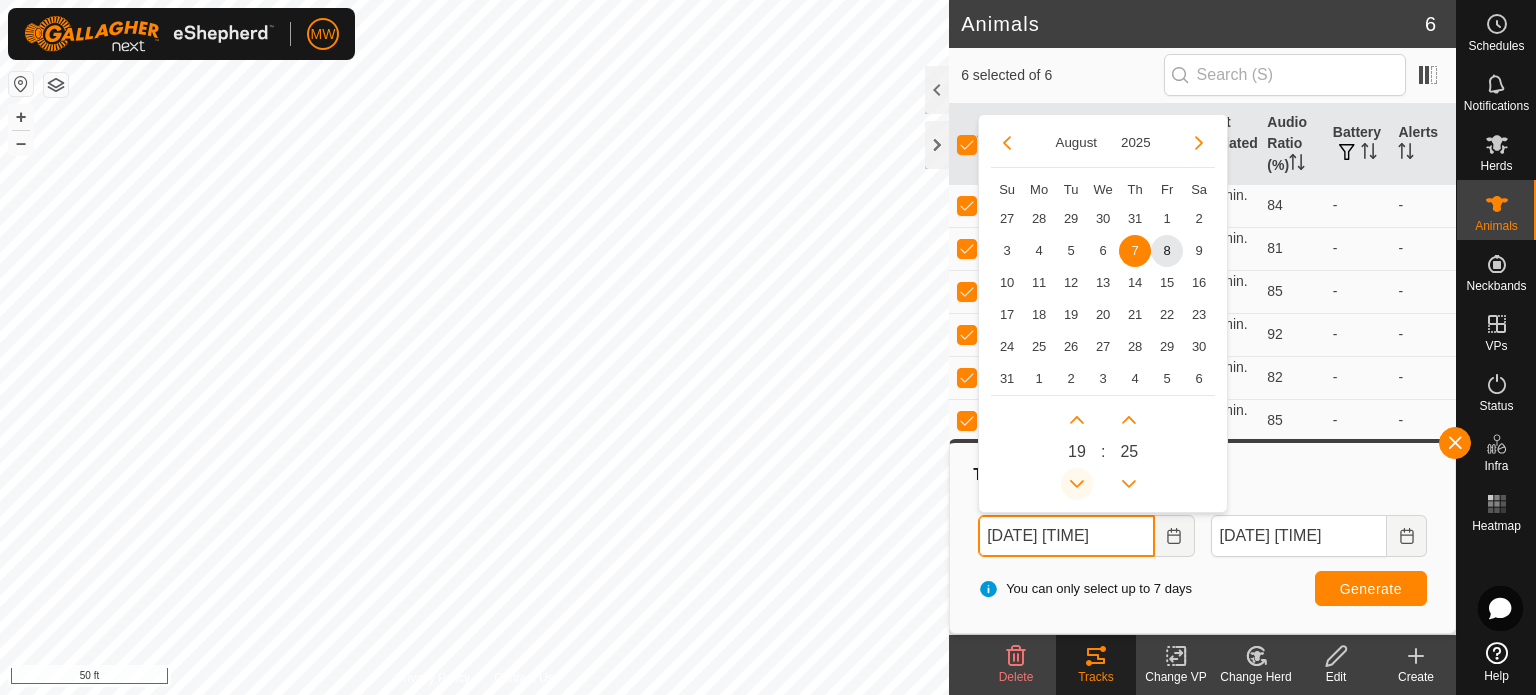 click at bounding box center (1077, 484) 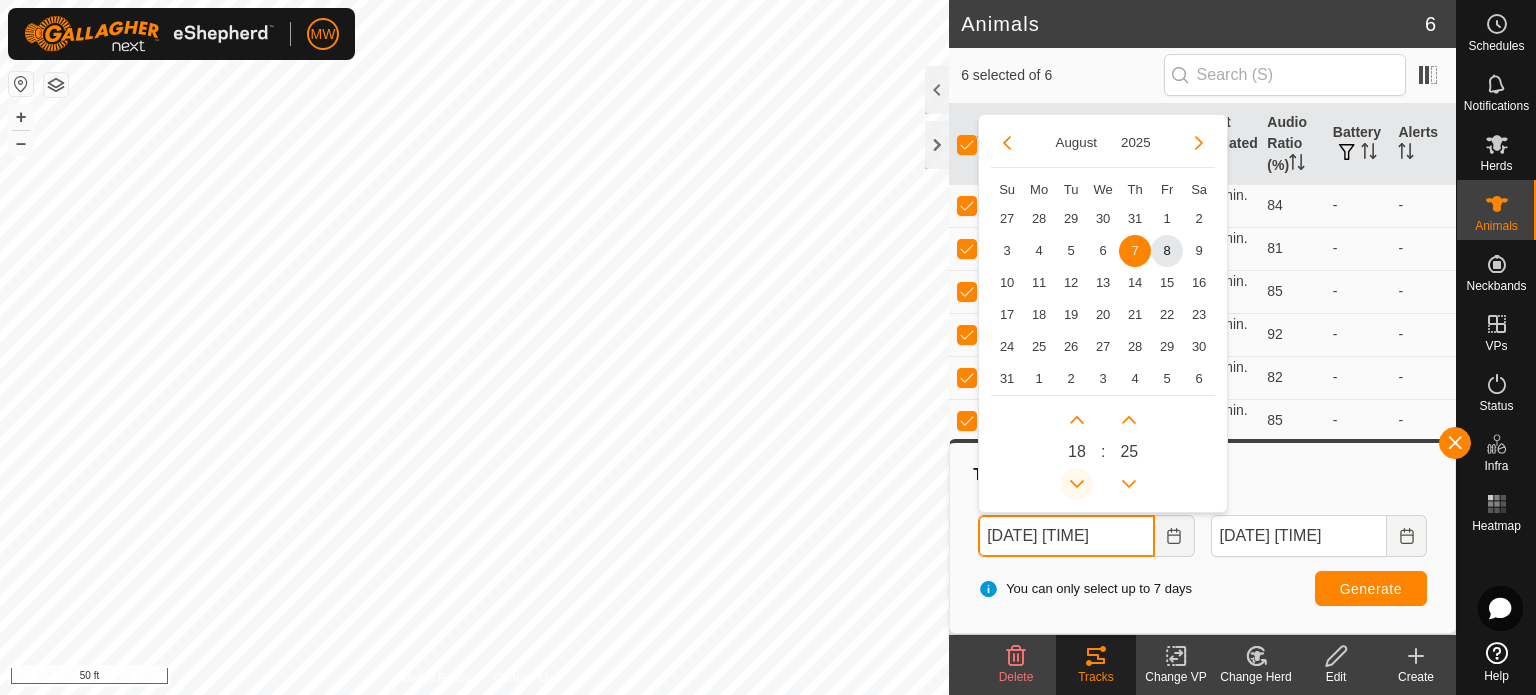 click at bounding box center [1077, 484] 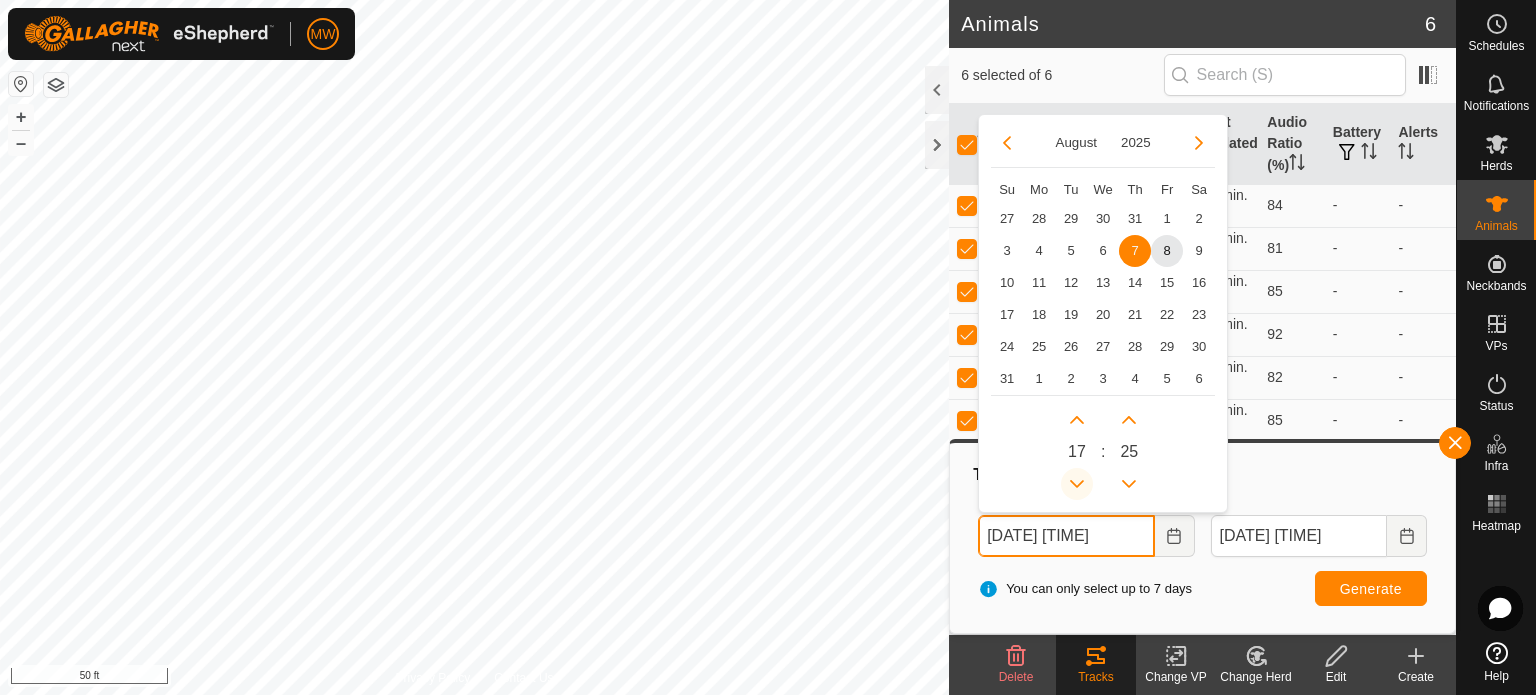 click at bounding box center (1077, 484) 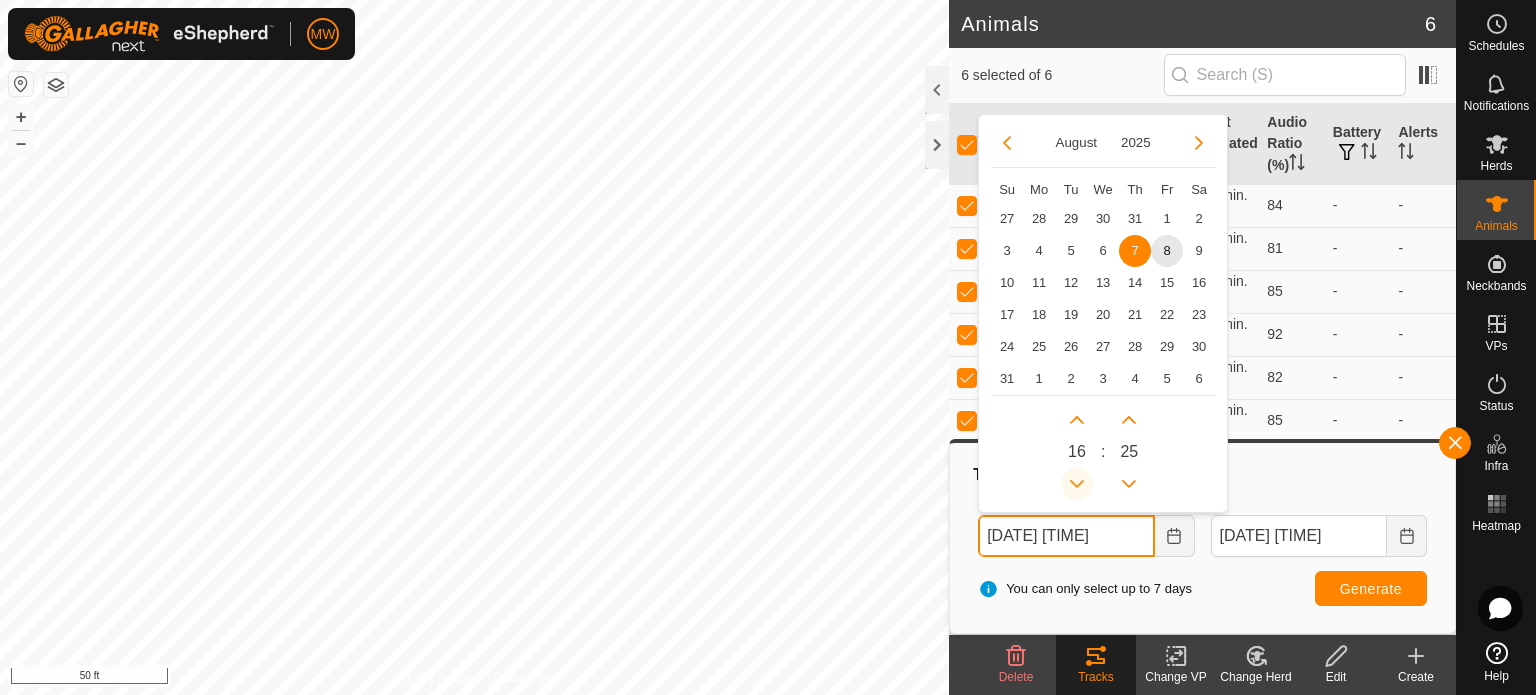 click at bounding box center [1077, 484] 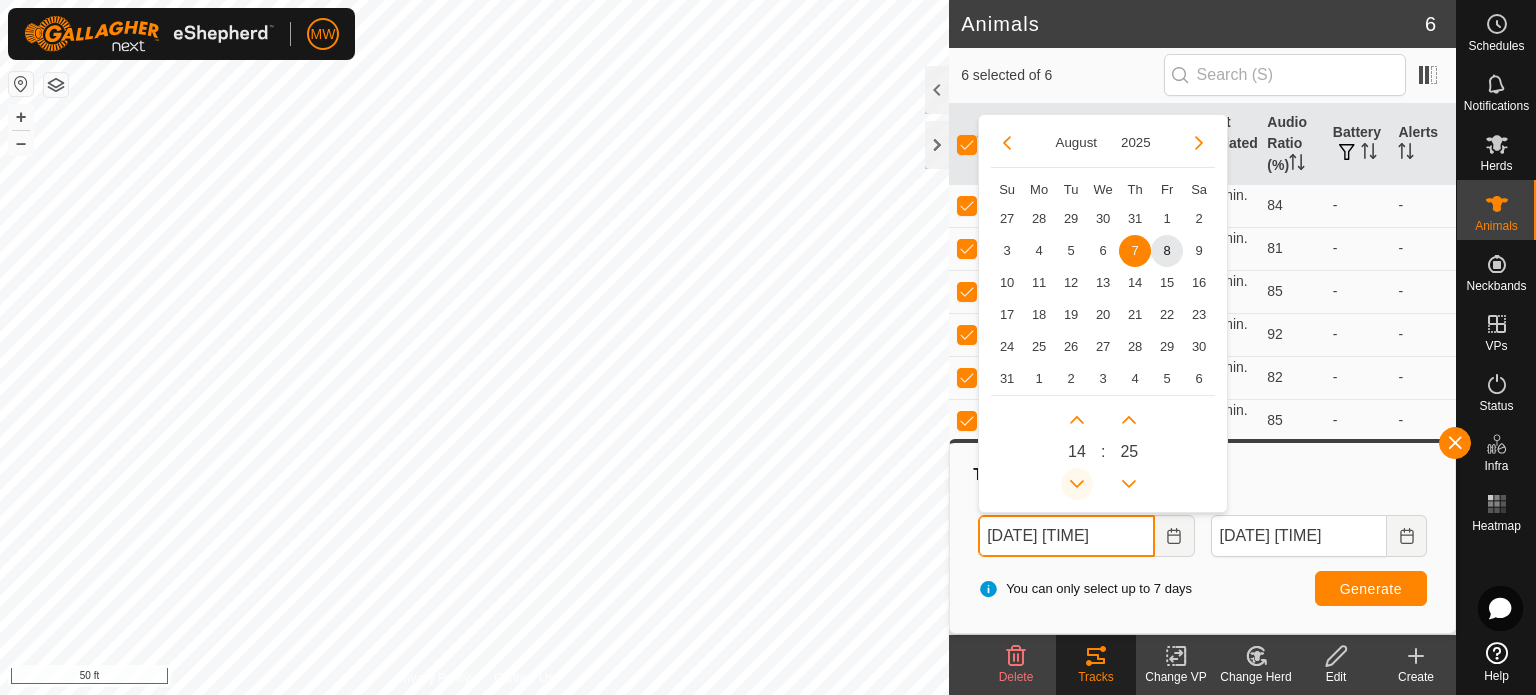 click at bounding box center [1077, 484] 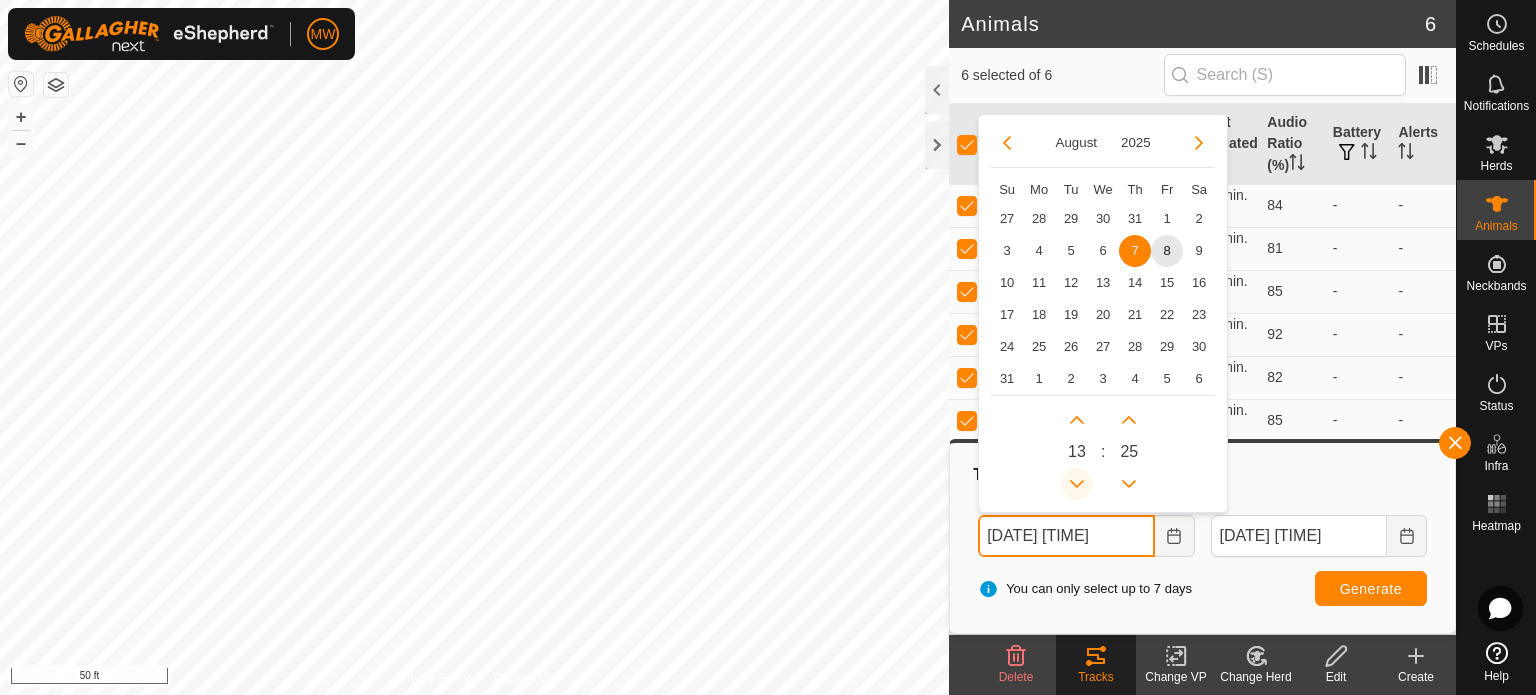 click at bounding box center [1077, 484] 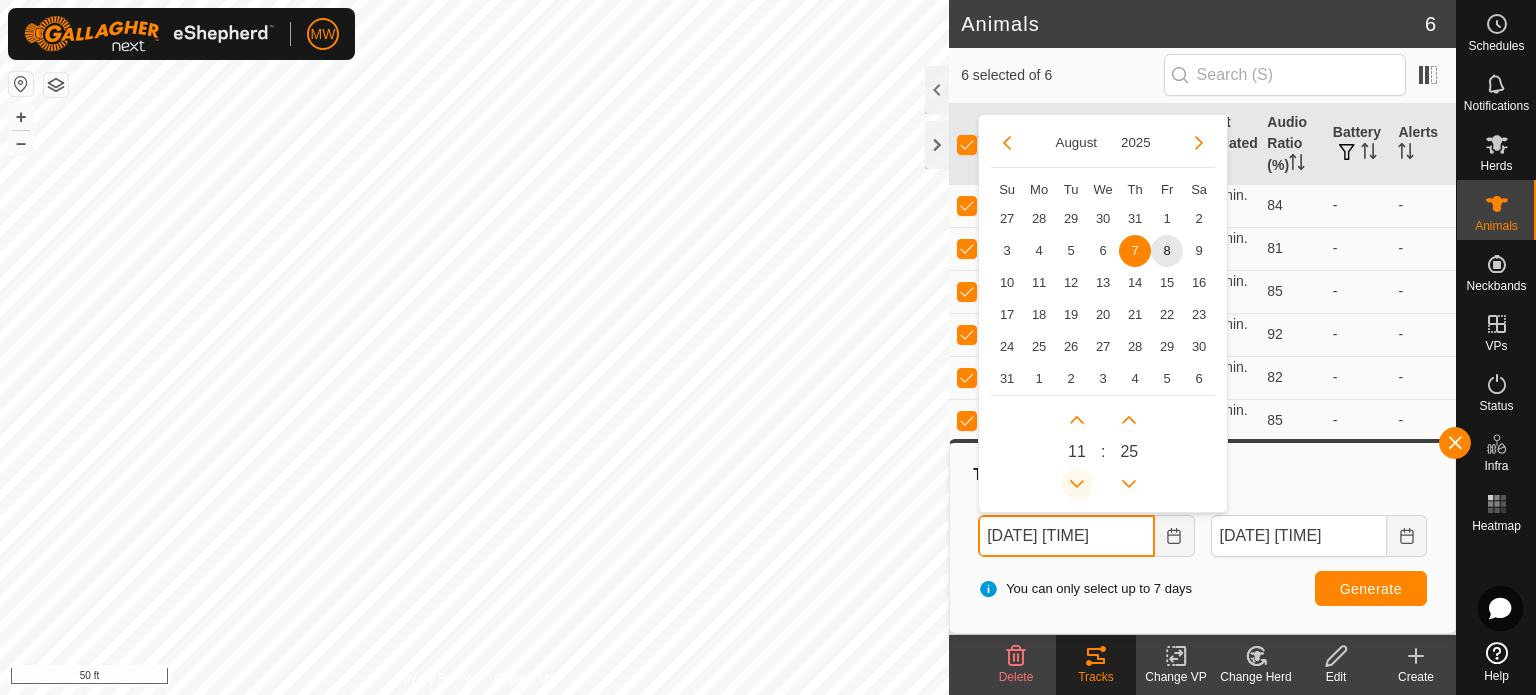 click at bounding box center (1077, 484) 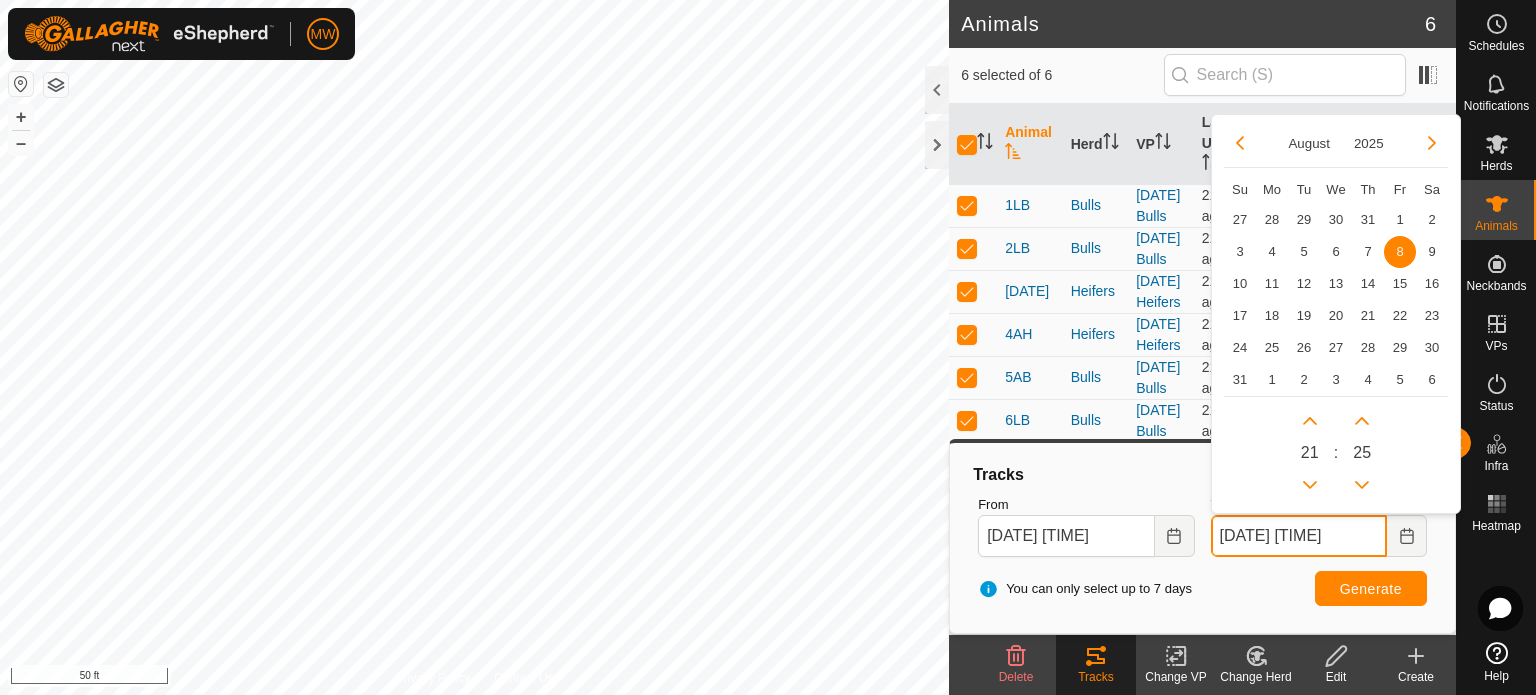 drag, startPoint x: 1358, startPoint y: 543, endPoint x: 1384, endPoint y: 542, distance: 26.019224 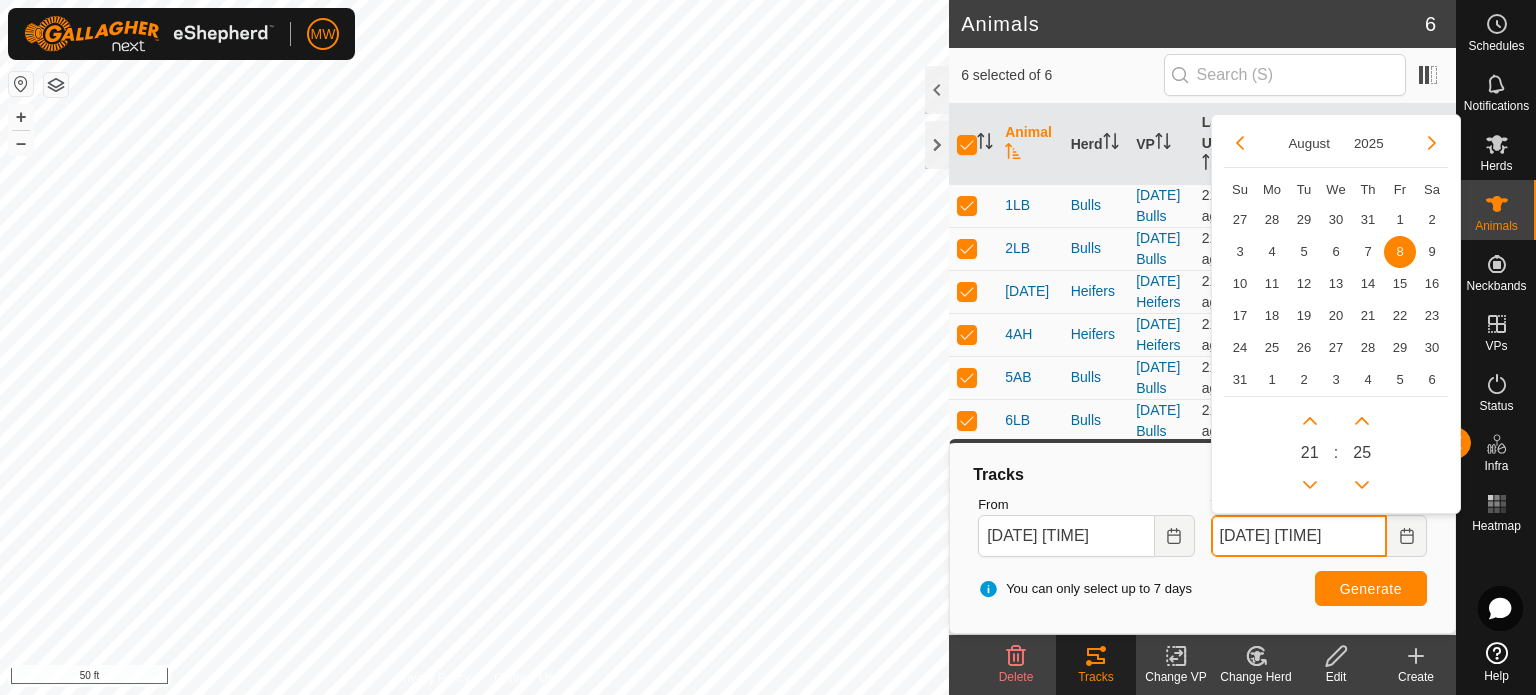 click on "Aug 08, 2025 21:25" at bounding box center (1299, 536) 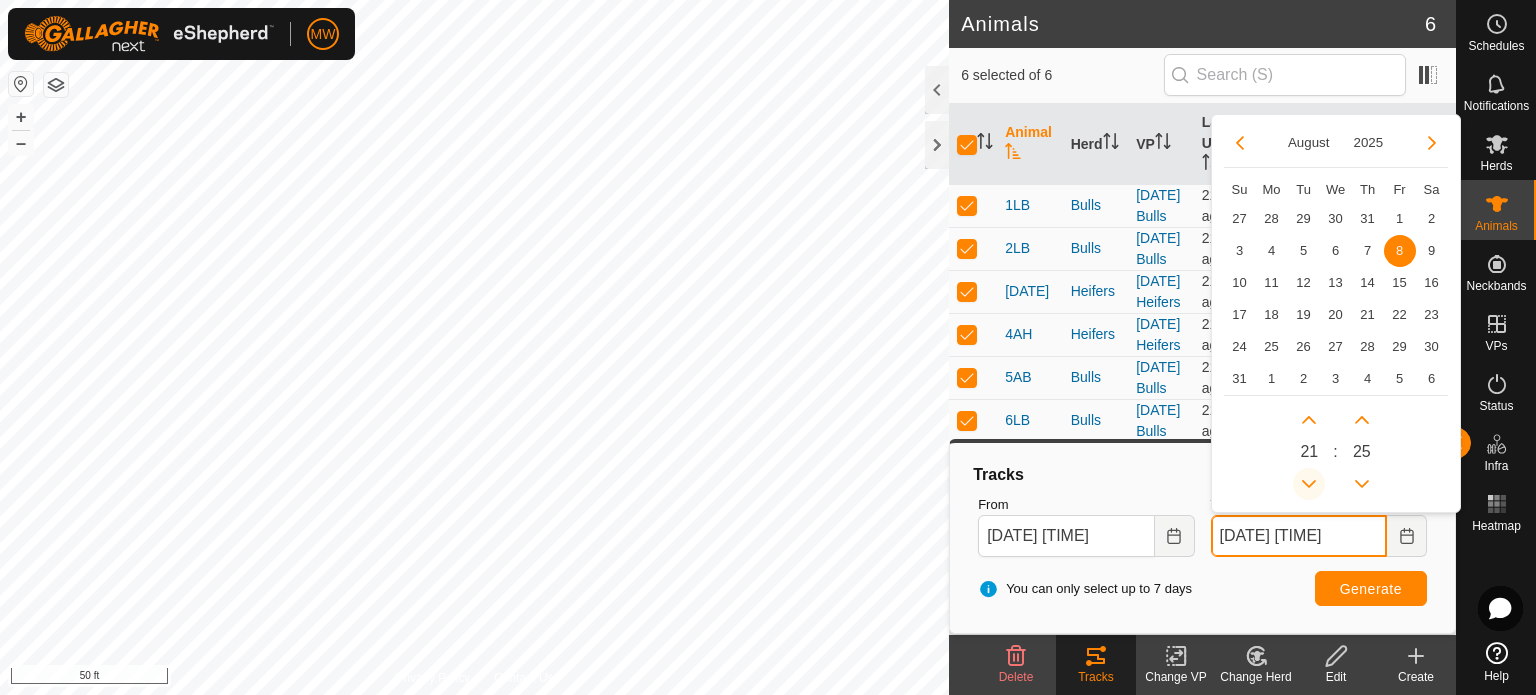 click at bounding box center (1309, 484) 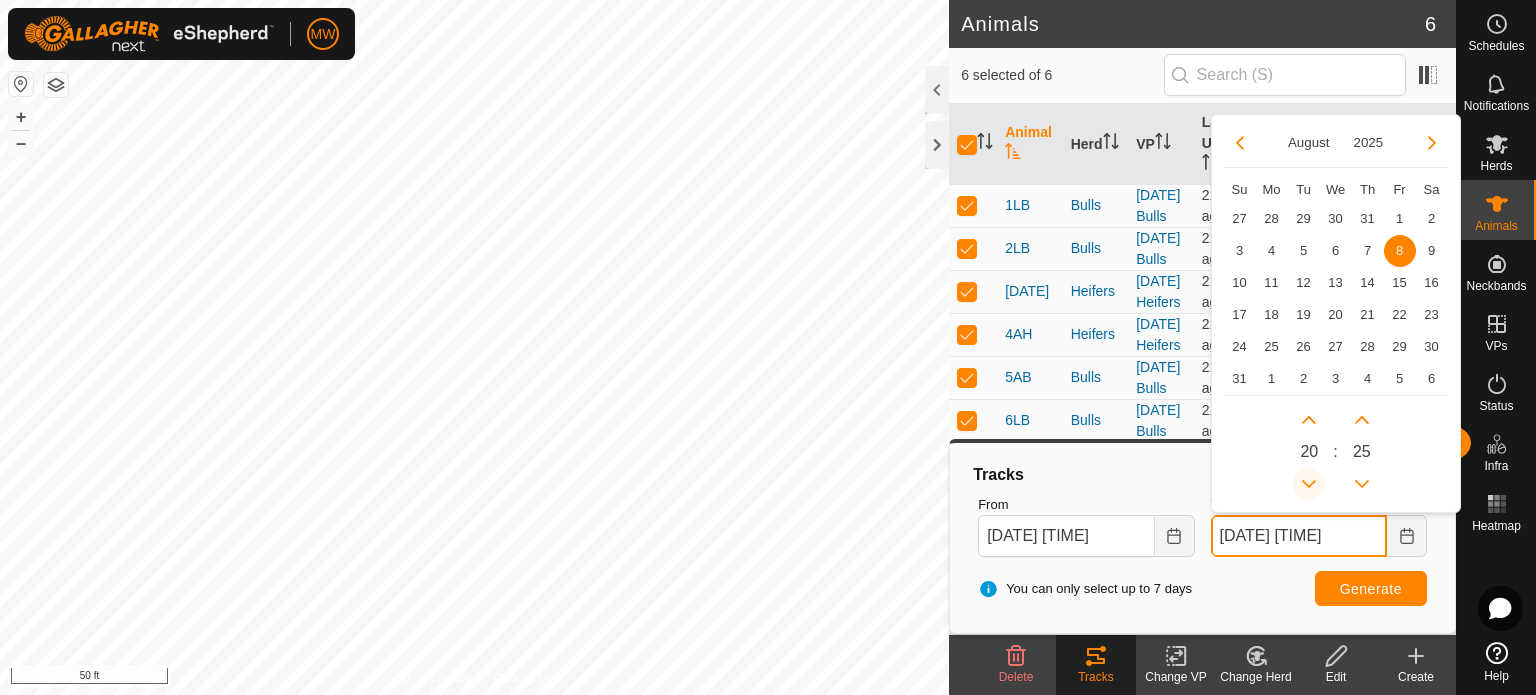 click at bounding box center [1305, 487] 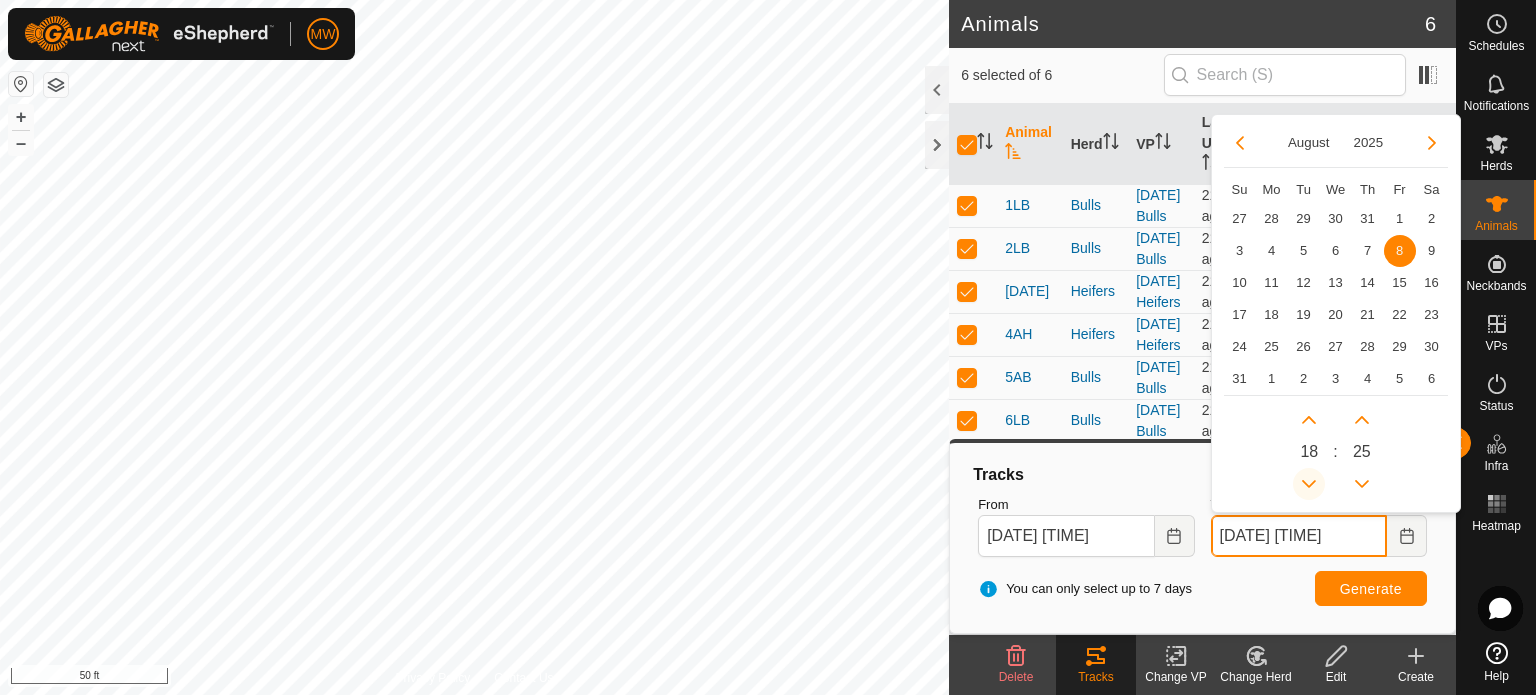 click at bounding box center [1309, 484] 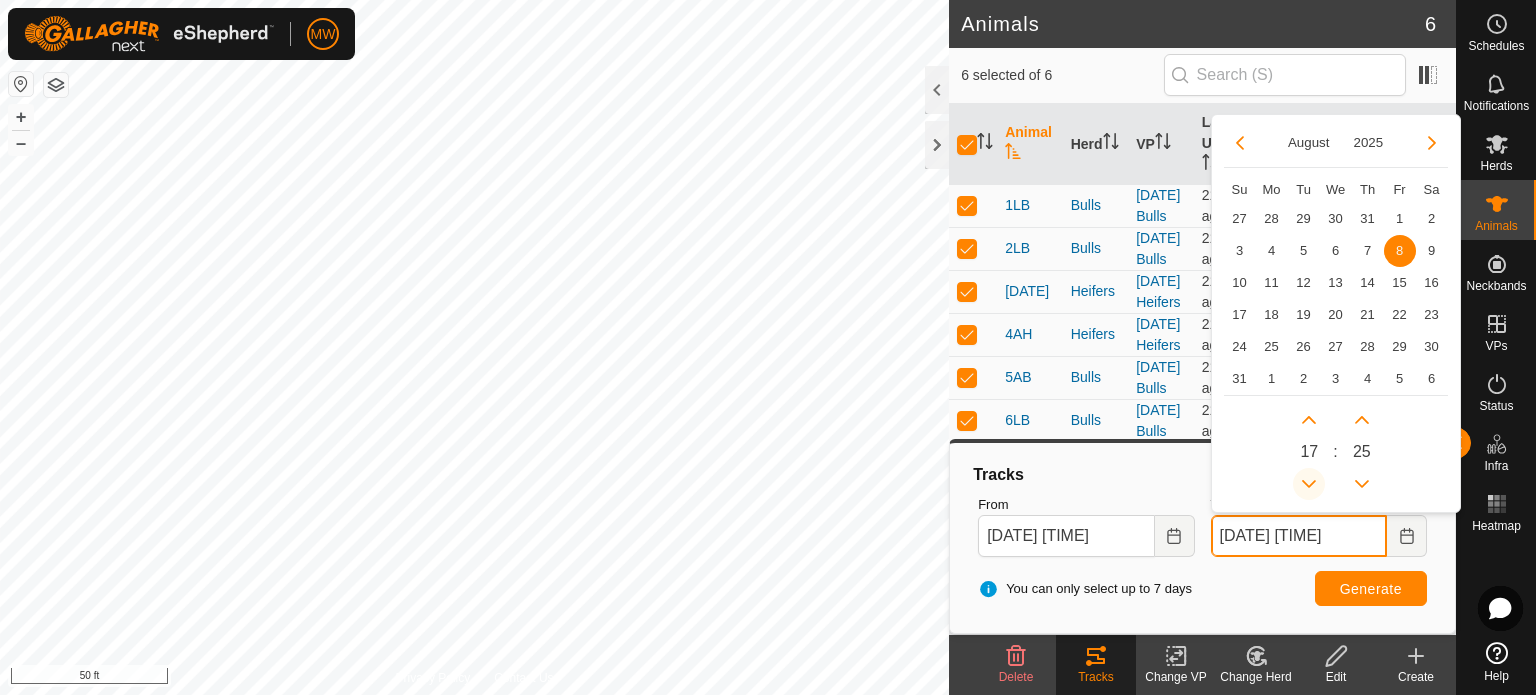 click 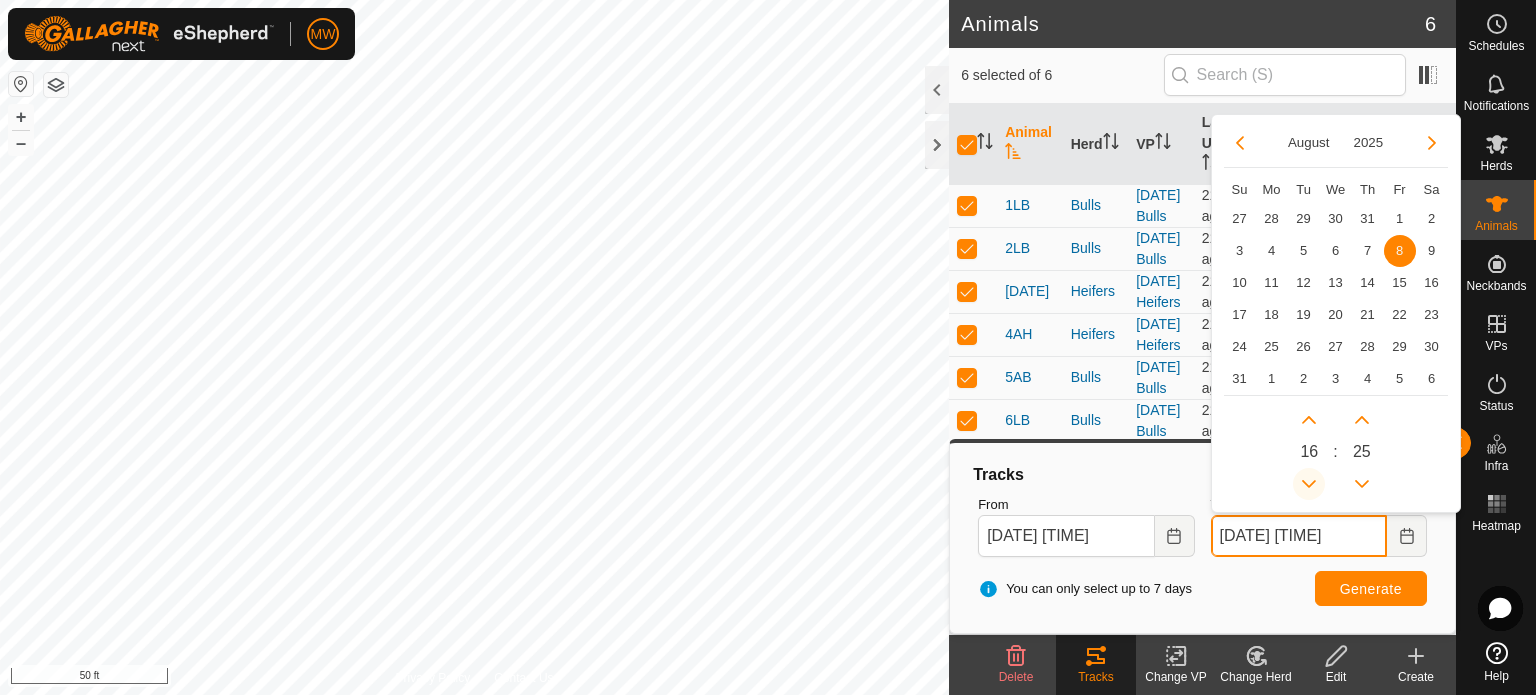 click 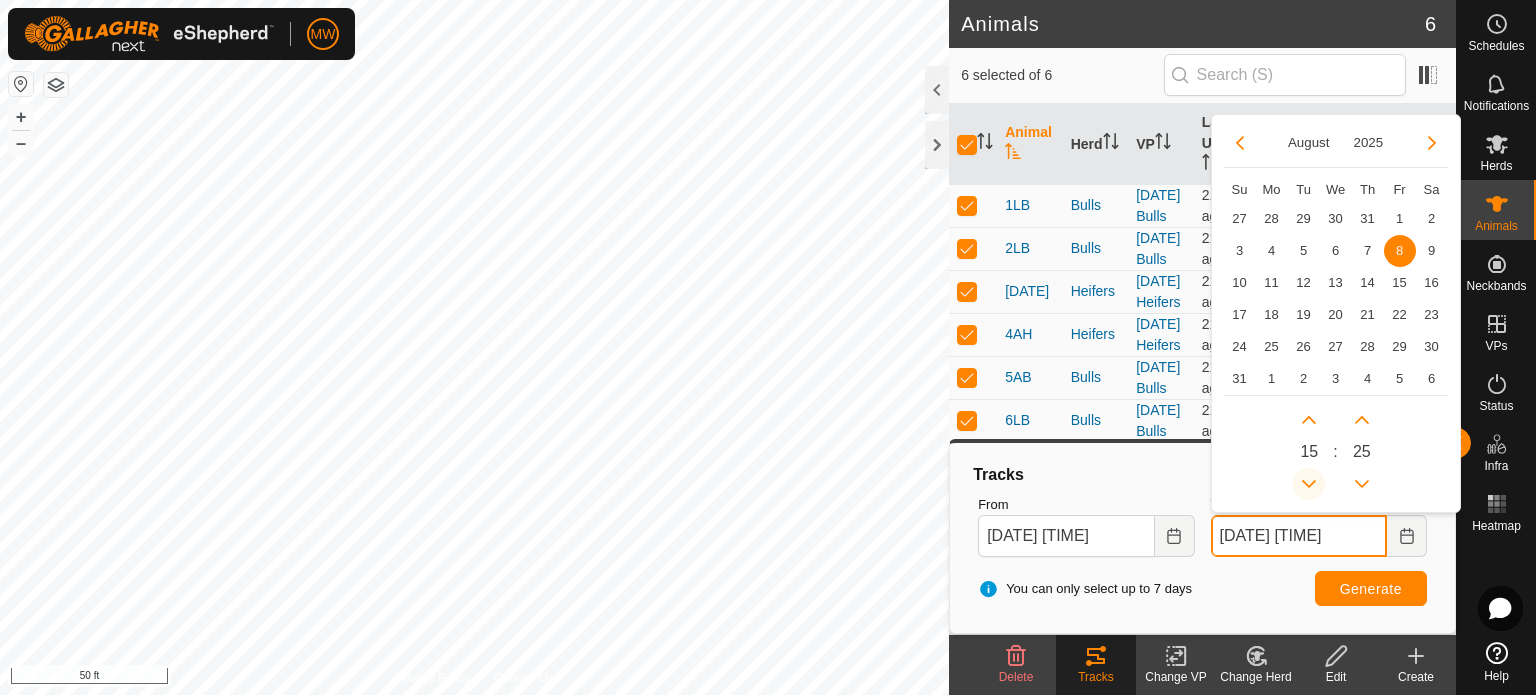 click 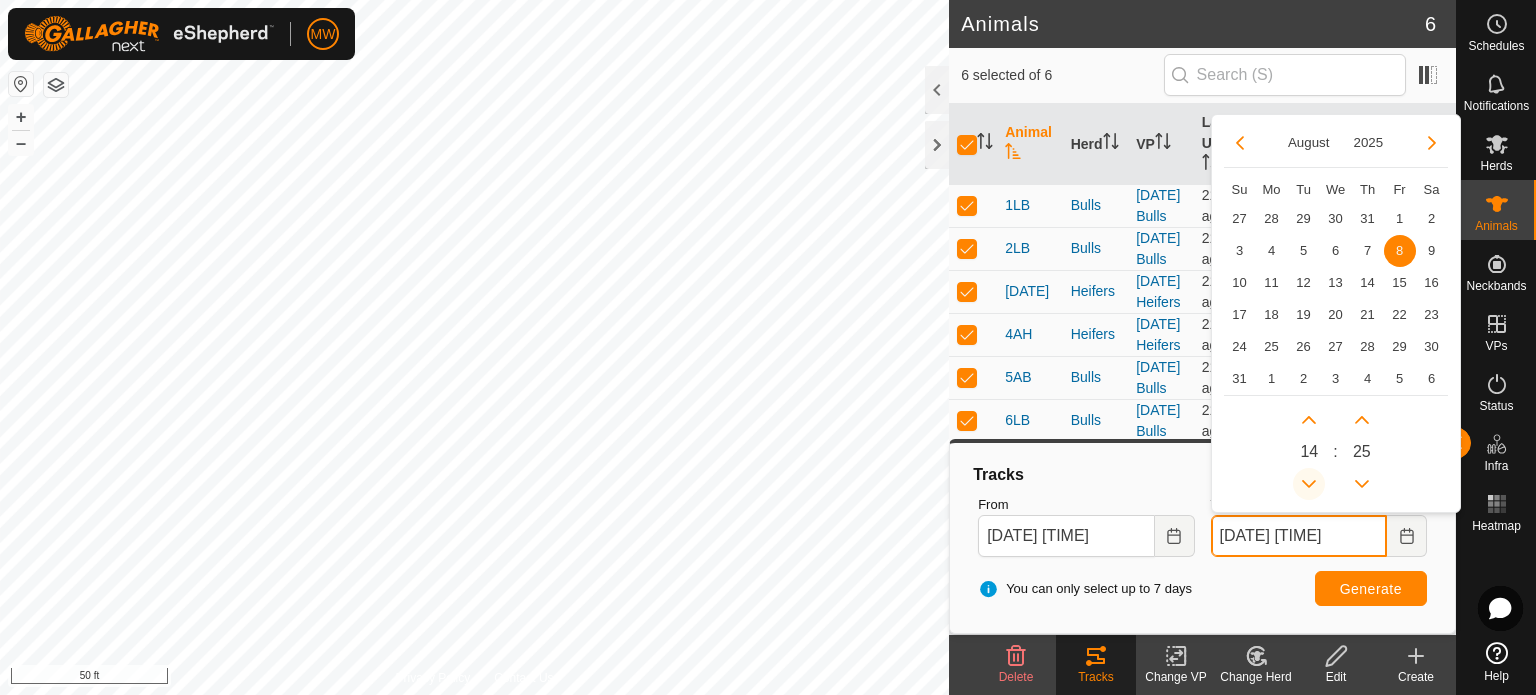 click at bounding box center (1309, 484) 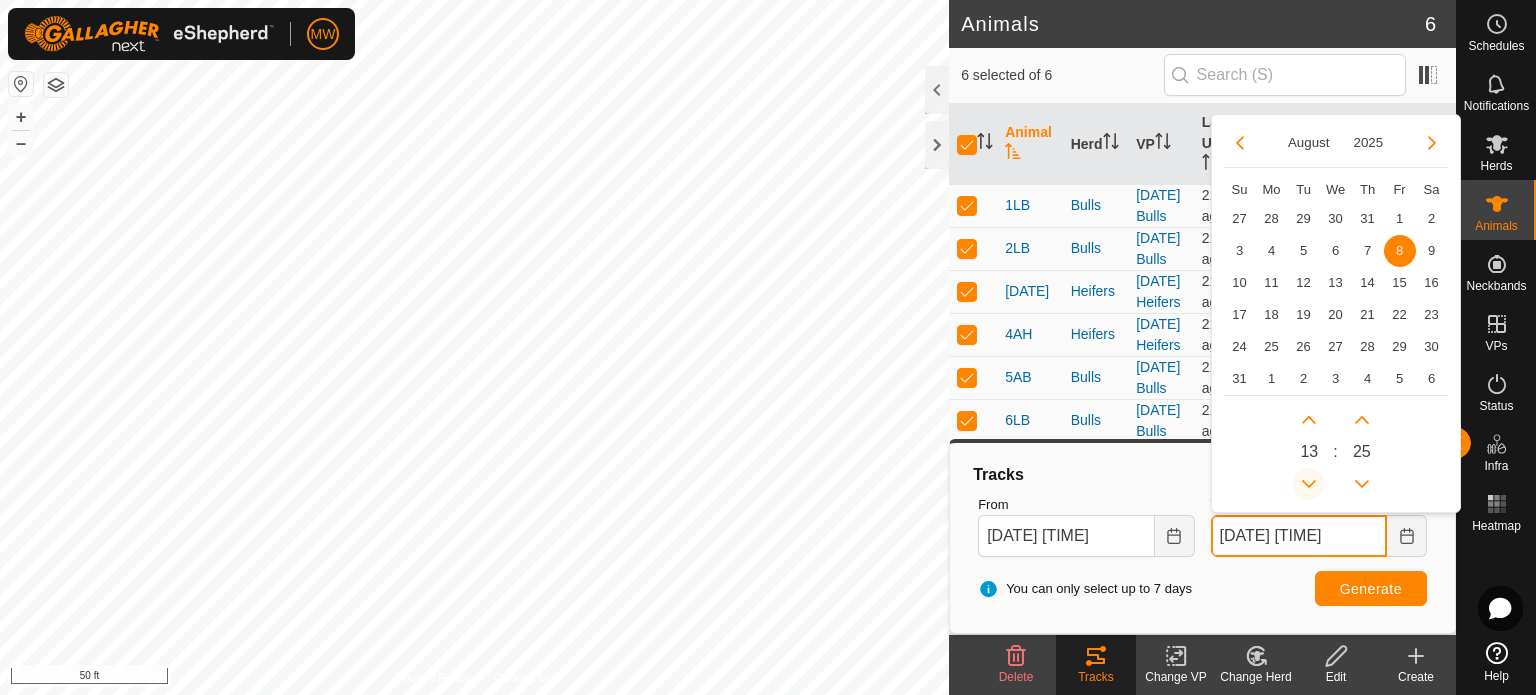 click at bounding box center (1309, 484) 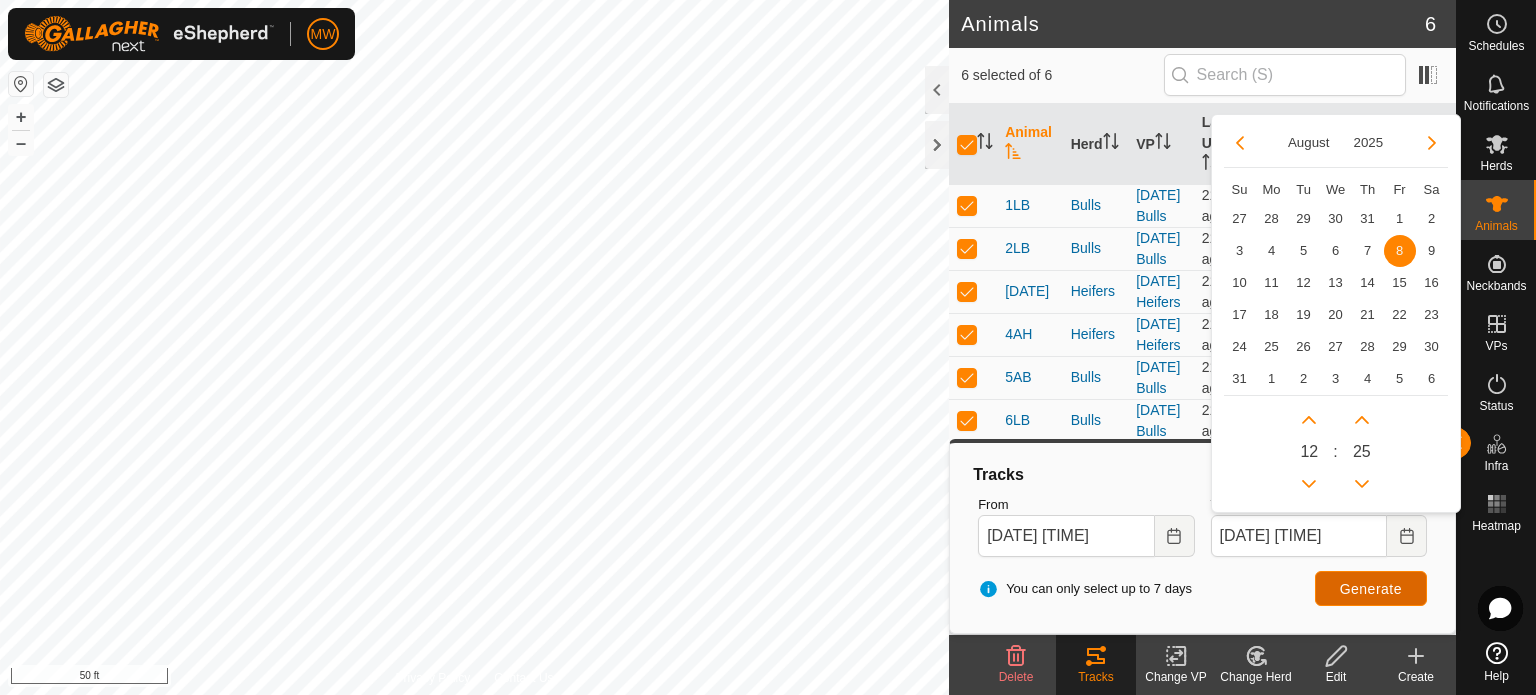 click on "Generate" at bounding box center [1371, 589] 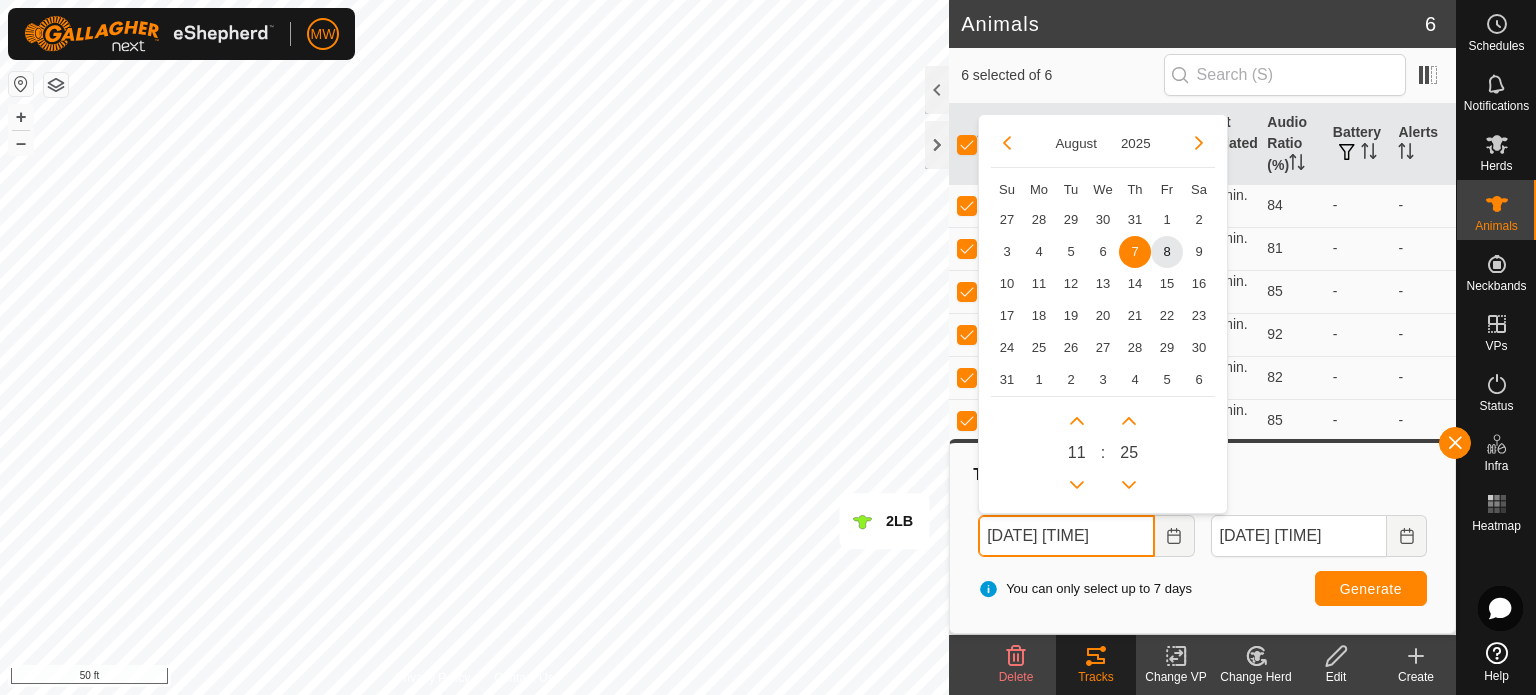 drag, startPoint x: 1040, startPoint y: 537, endPoint x: 1080, endPoint y: 543, distance: 40.4475 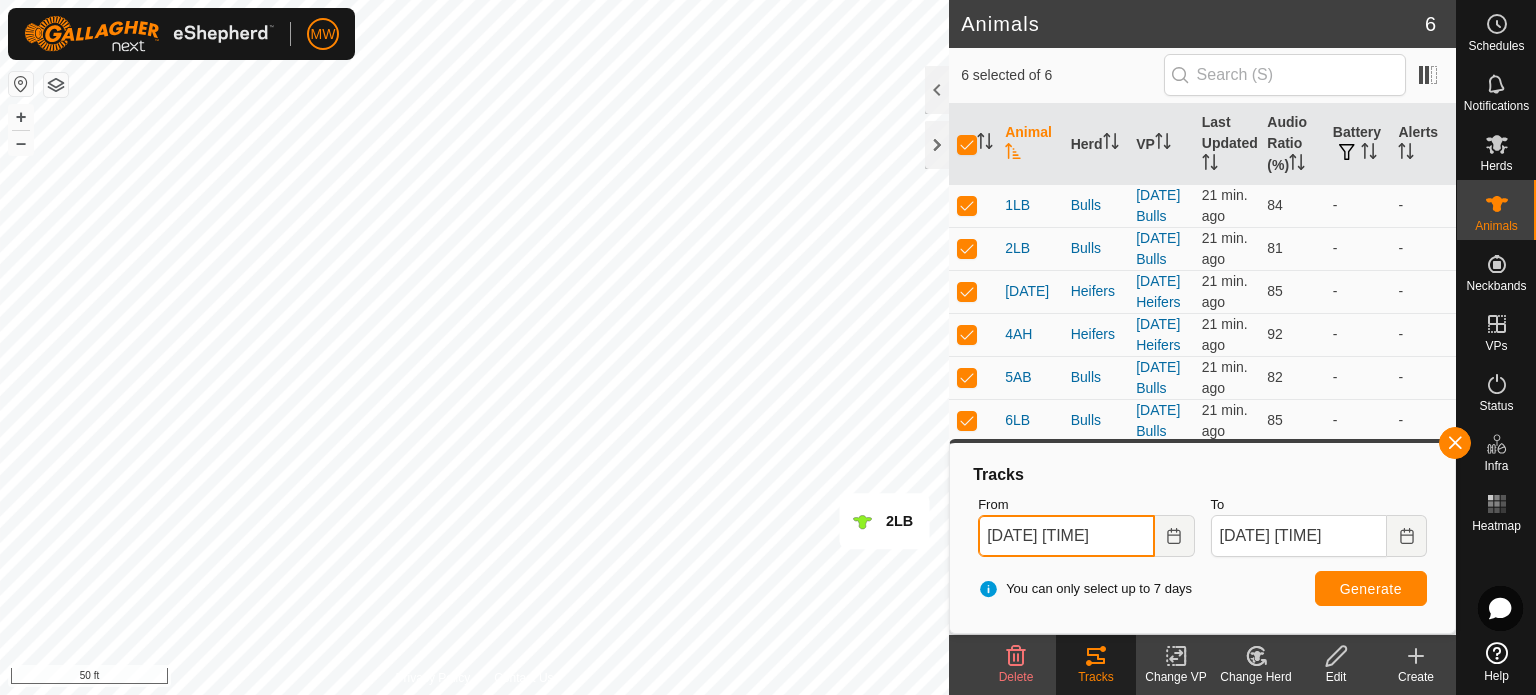 type on "Aug 08, 2025 11:25" 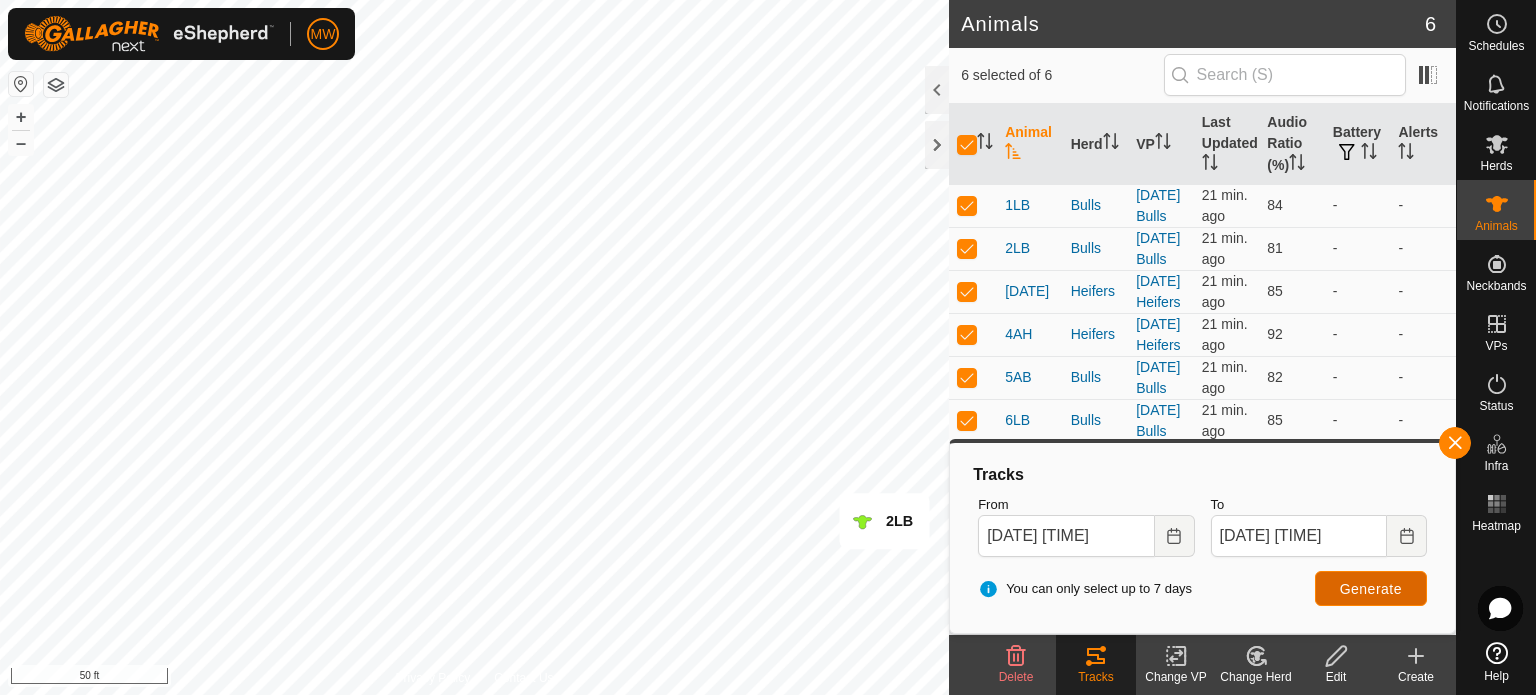 click on "Generate" at bounding box center (1371, 588) 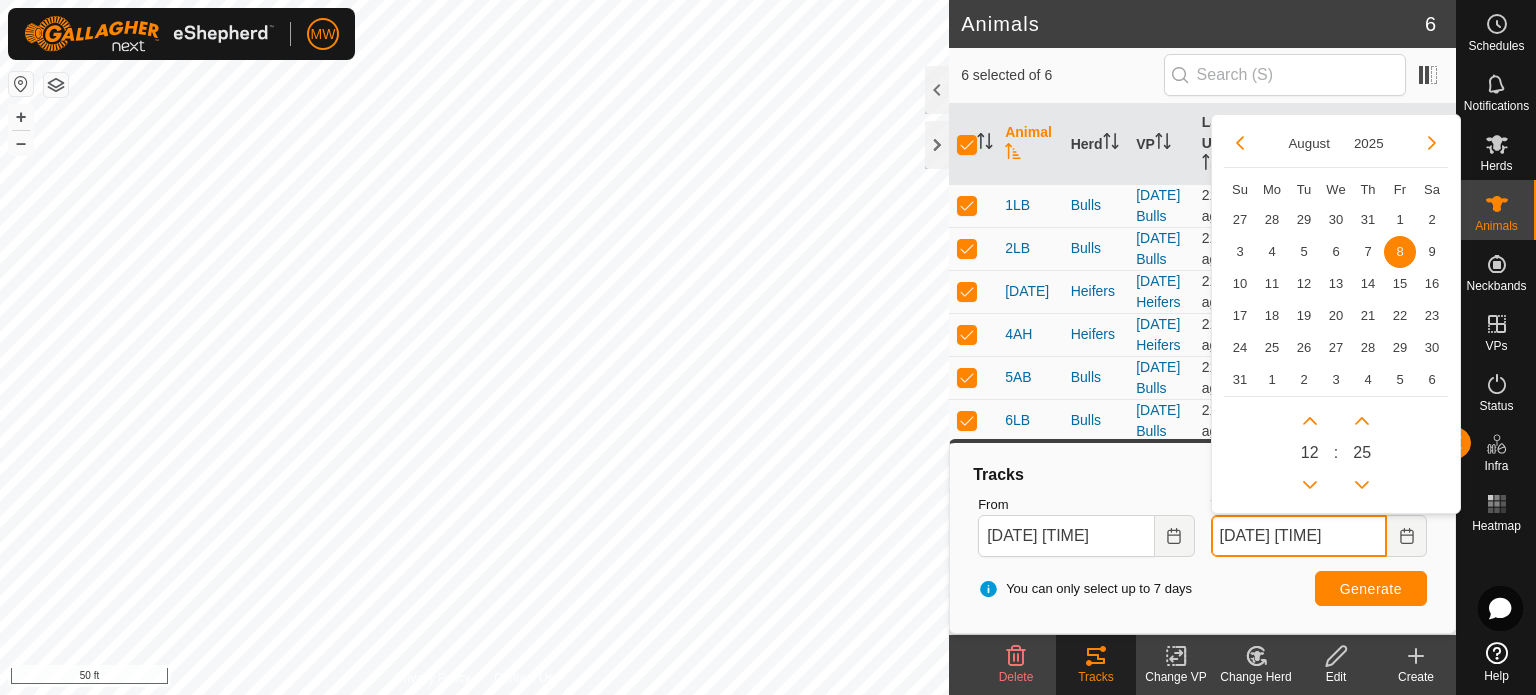 drag, startPoint x: 1334, startPoint y: 538, endPoint x: 1352, endPoint y: 539, distance: 18.027756 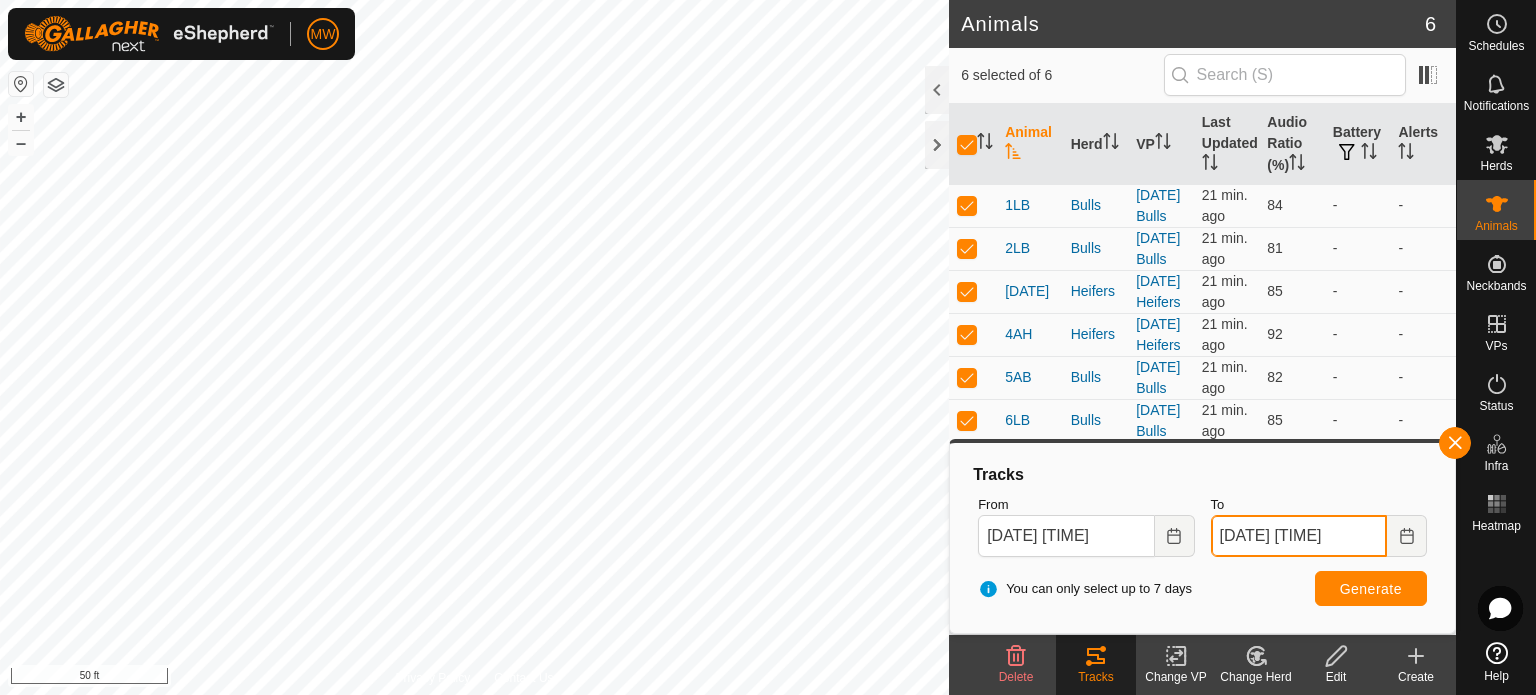 type on "Aug 08, 2025 13:25" 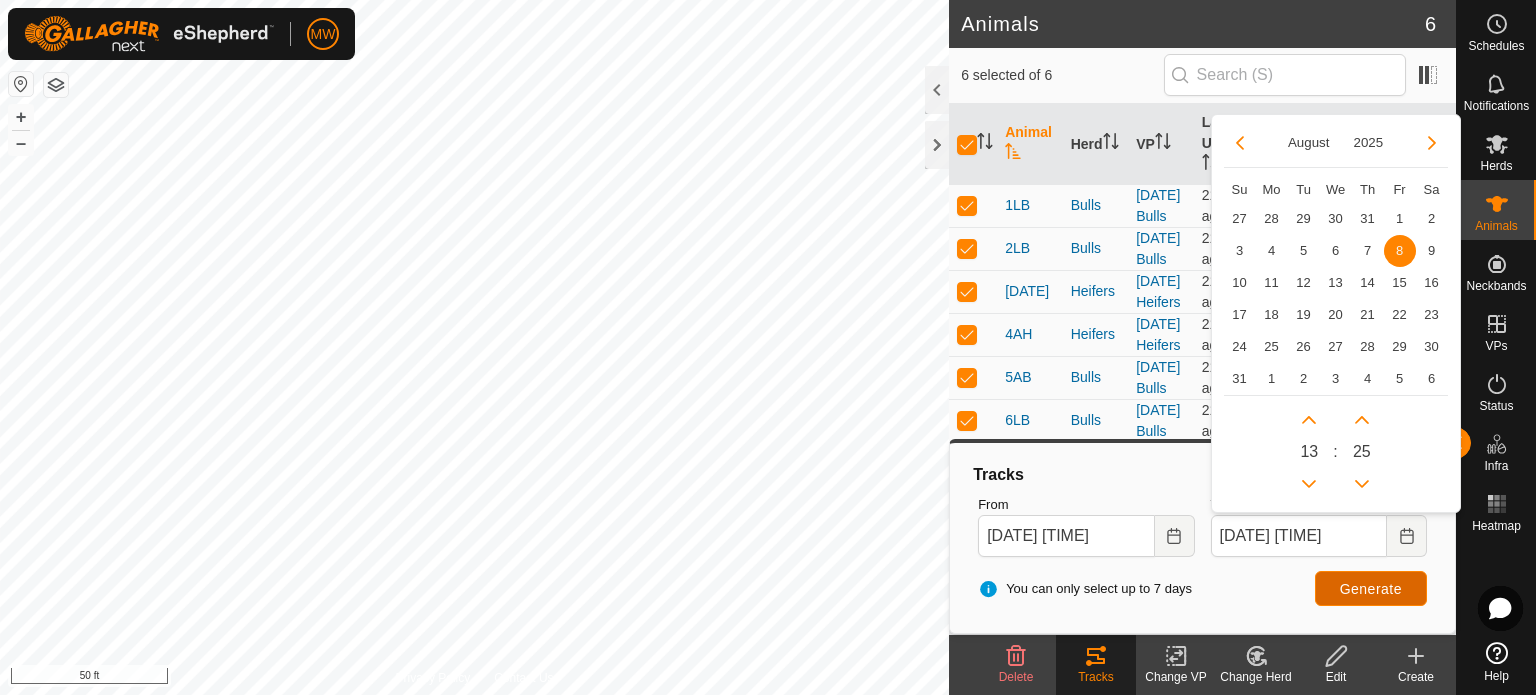 click on "Generate" at bounding box center (1371, 589) 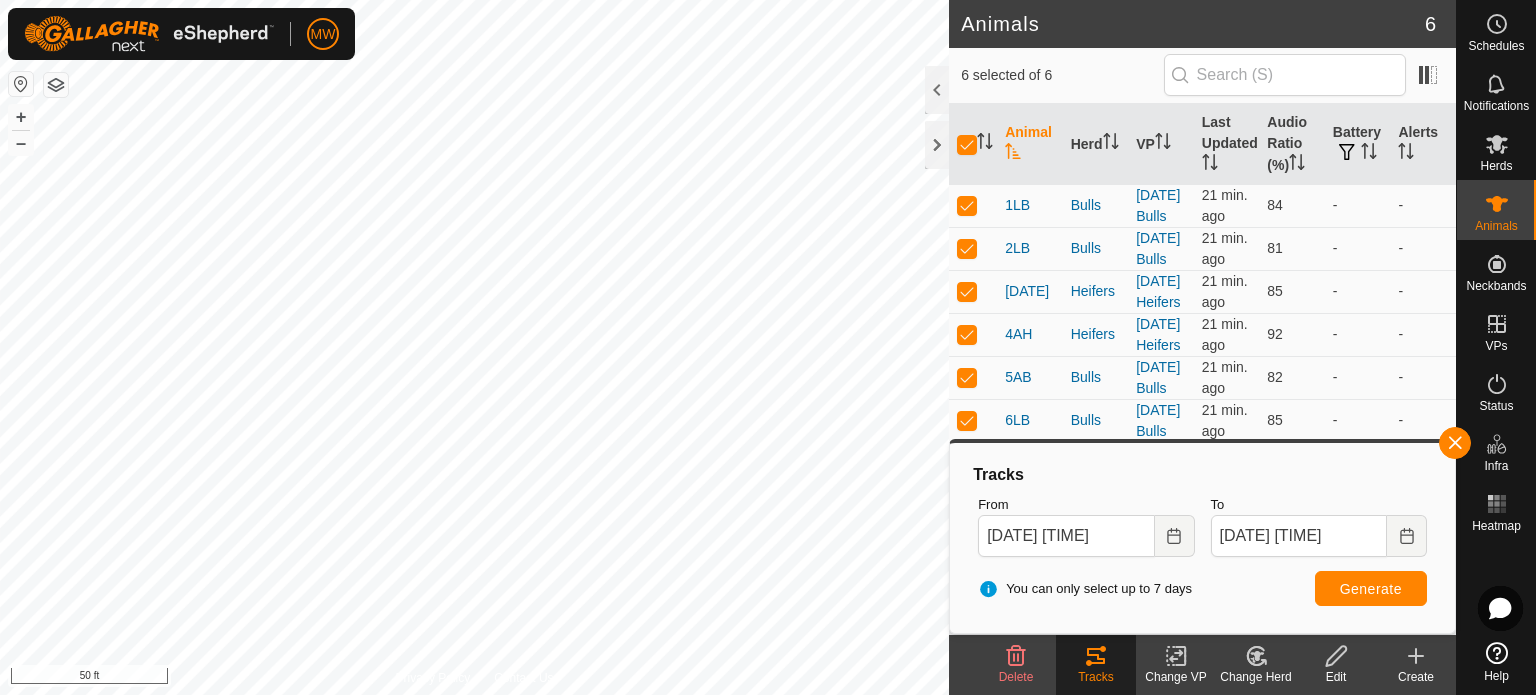 click on "MW Schedules Notifications Herds Animals Neckbands VPs Status Infra Heatmap Help Animals 6  6 selected of 6   Animal   Herd   VP   Last Updated   Audio Ratio (%)   Battery   Alerts   1LB   Bulls  2025-08-07 Bulls  21 min. ago  84  -  -   2LB   Bulls  2025-08-07 Bulls  21 min. ago  81  -  -   3LH   Heifers  2025-08-07 Heifers  21 min. ago  85  -  -   4AH   Heifers  2025-08-07 Heifers  21 min. ago  92  -  -   5AB   Bulls  2025-08-07 Bulls  21 min. ago  82  -  -   6LB   Bulls  2025-08-07 Bulls  21 min. ago  85  -  -  Delete  Tracks   Change VP   Change Herd   Edit   Create  Privacy Policy Contact Us
2LB
+ – ⇧ i 50 ft
Tracks From Aug 08, 2025 11:25 To Aug 08, 2025 13:25 You can only select up to 7 days Generate" at bounding box center (768, 347) 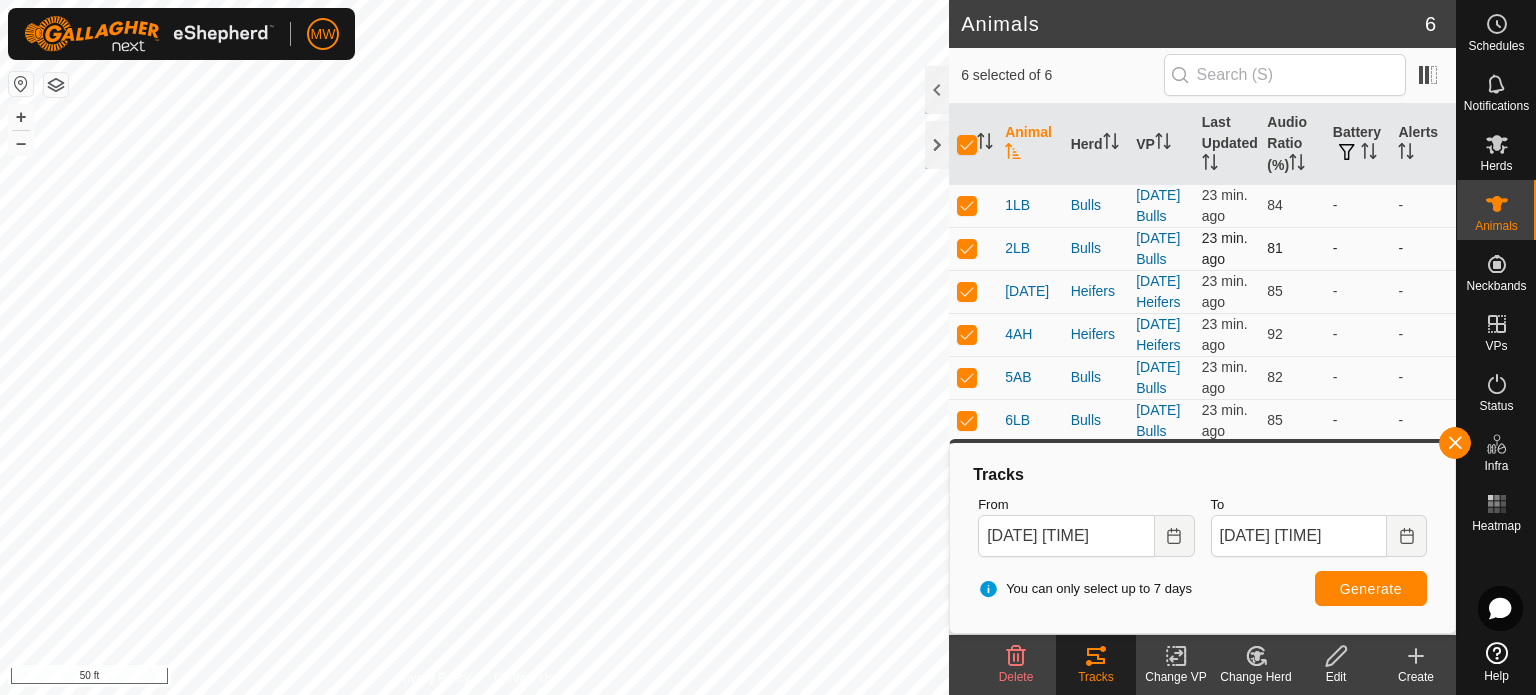 click at bounding box center [967, 248] 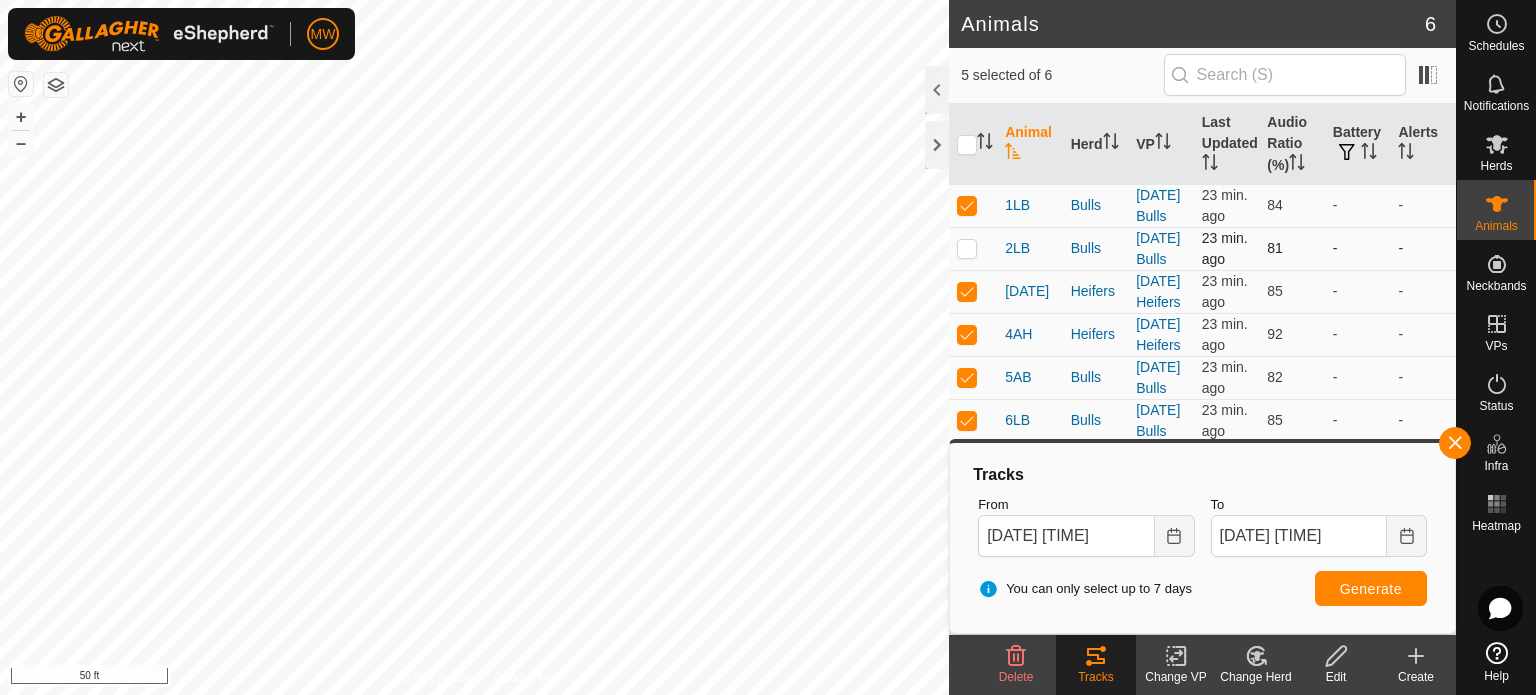 click at bounding box center (967, 248) 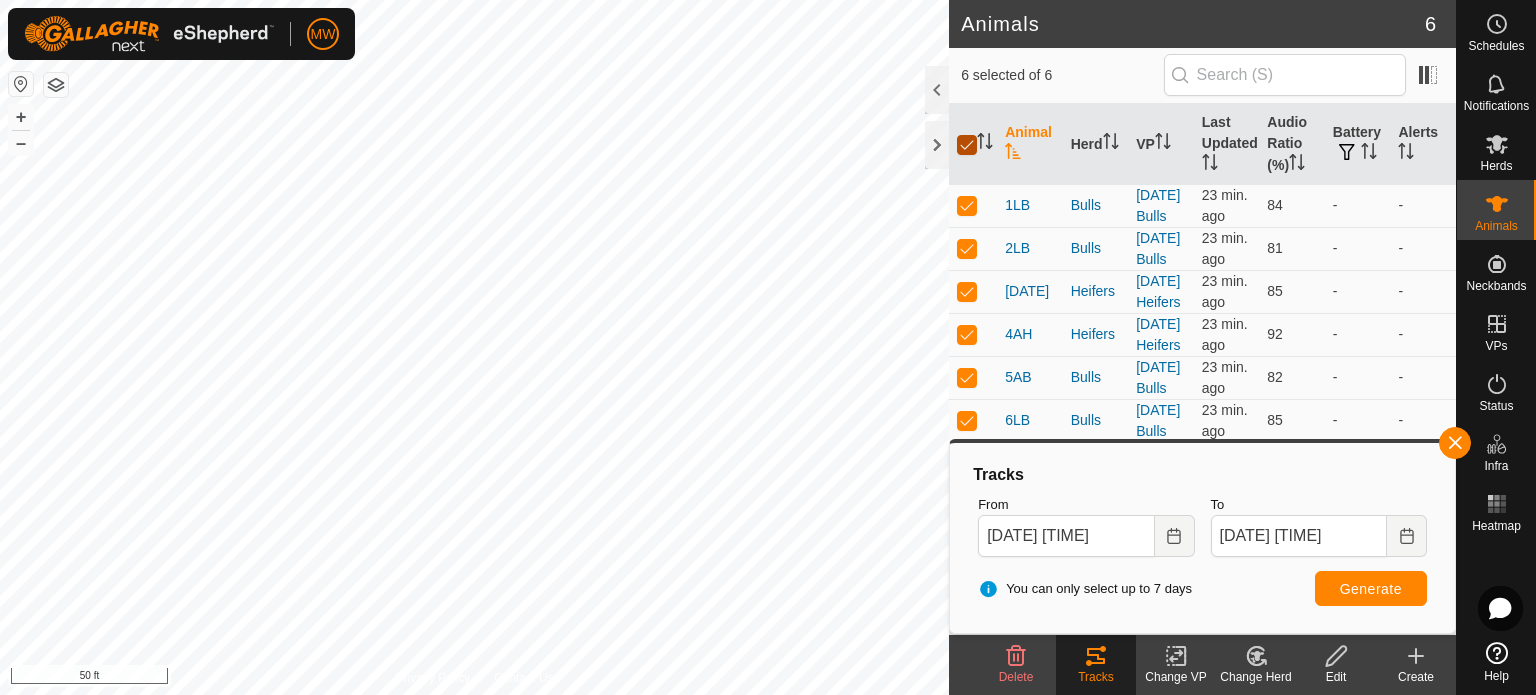 click at bounding box center (967, 145) 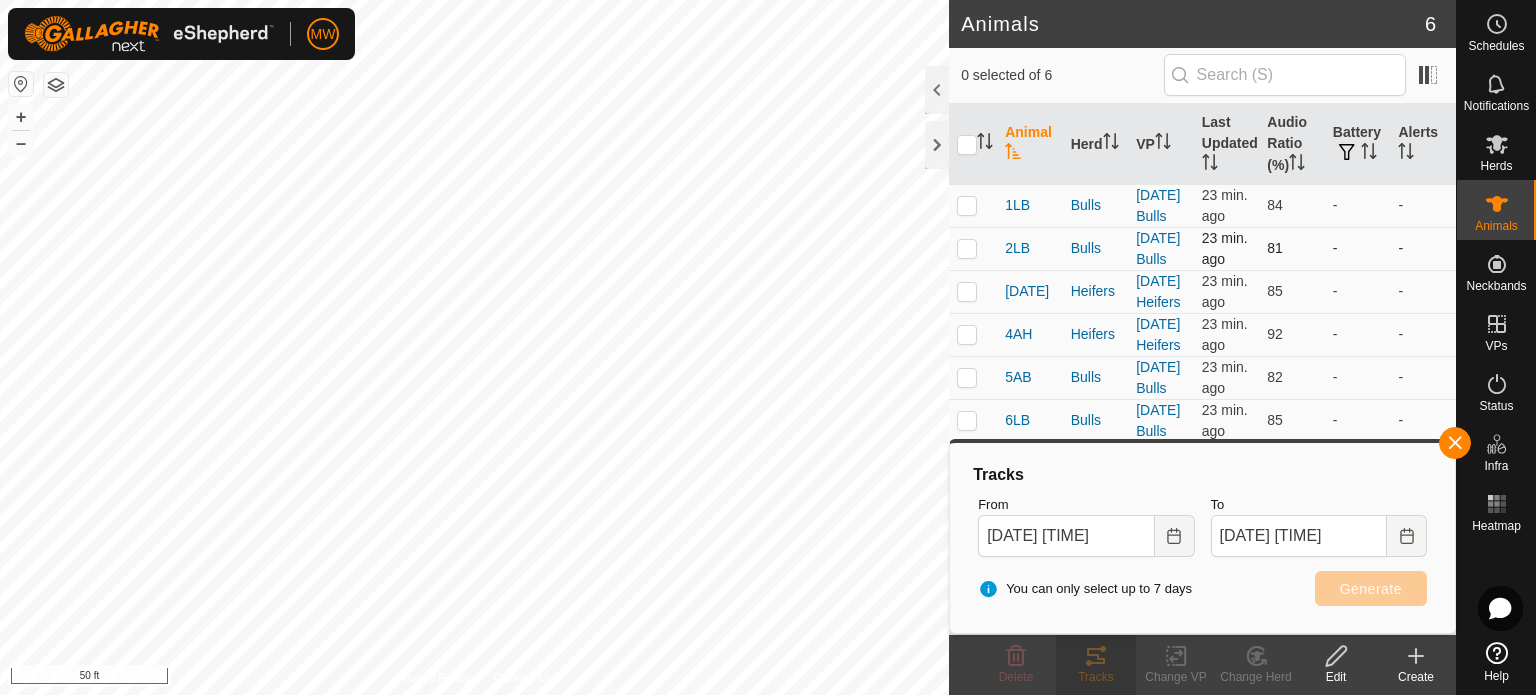 click at bounding box center (967, 248) 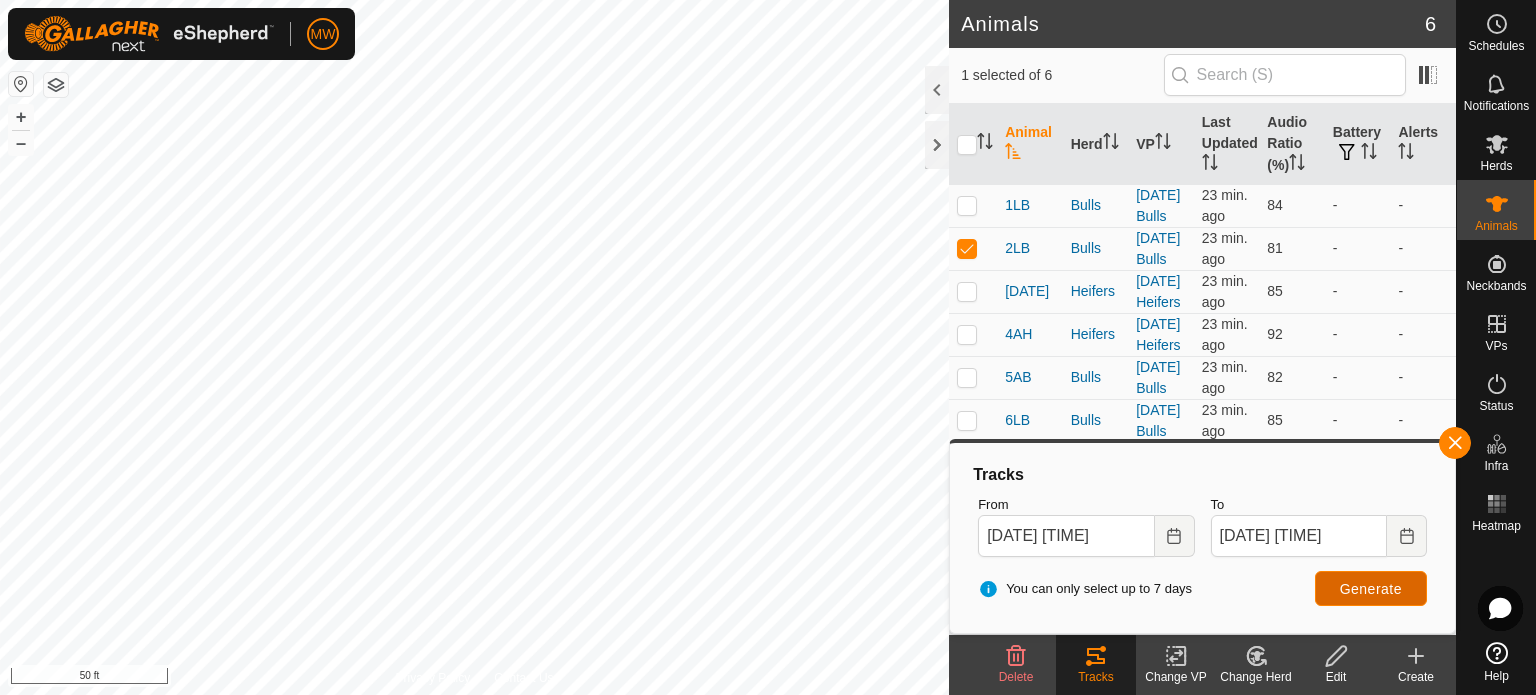 click on "Generate" at bounding box center [1371, 589] 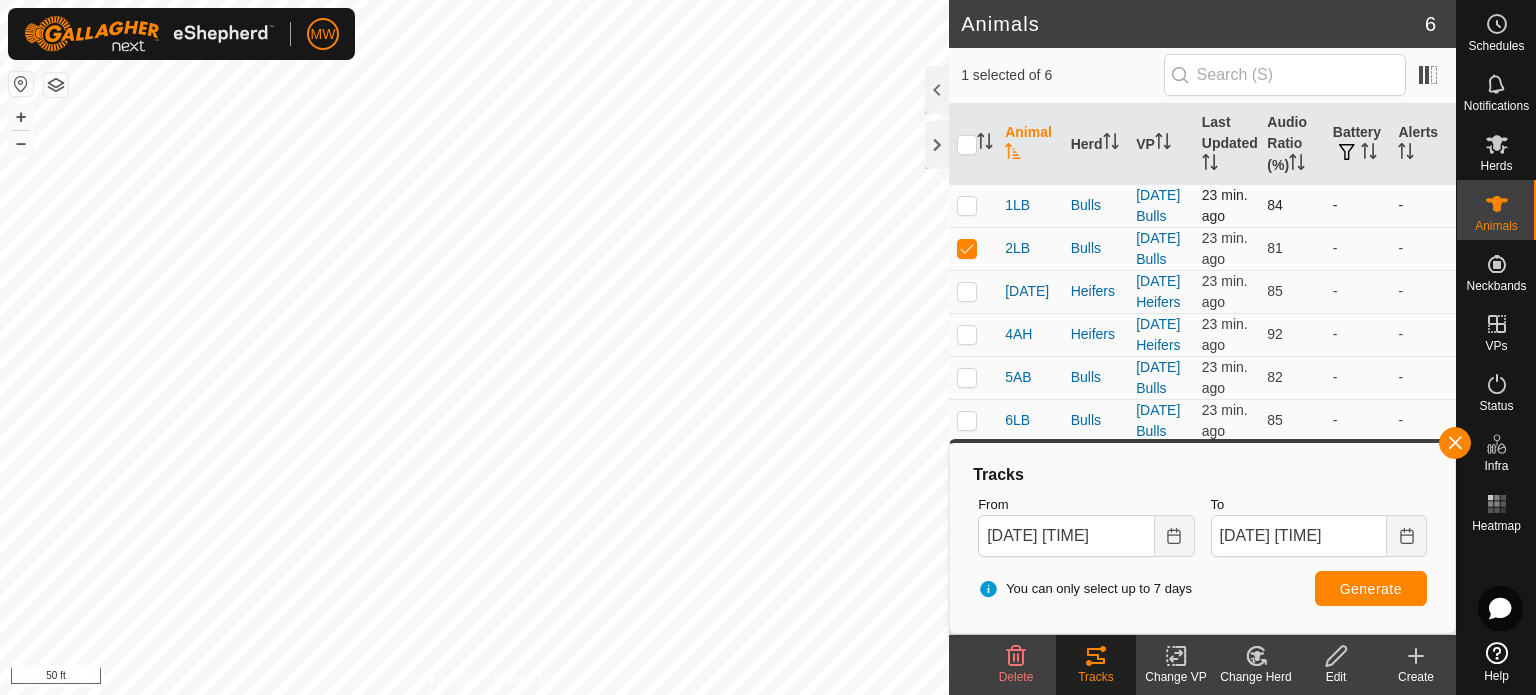 click at bounding box center [967, 205] 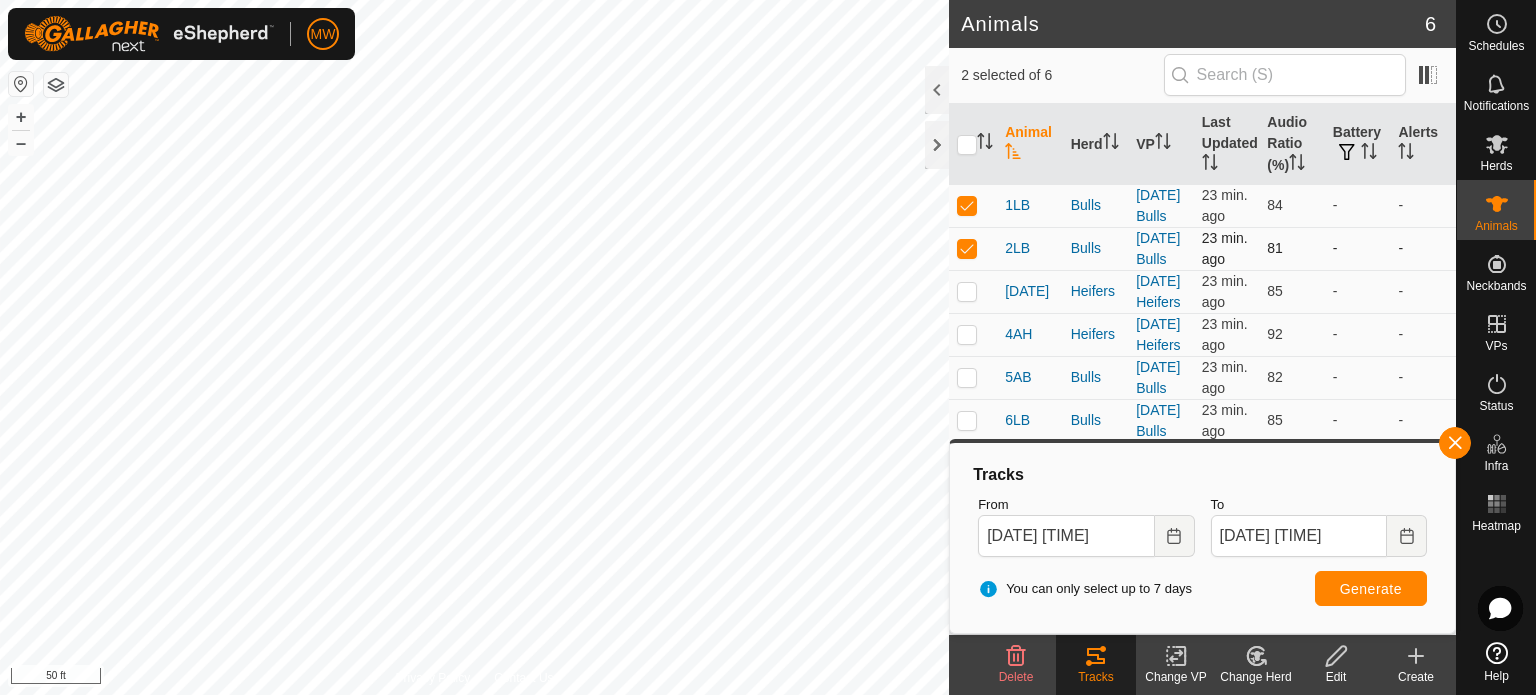 click at bounding box center (973, 248) 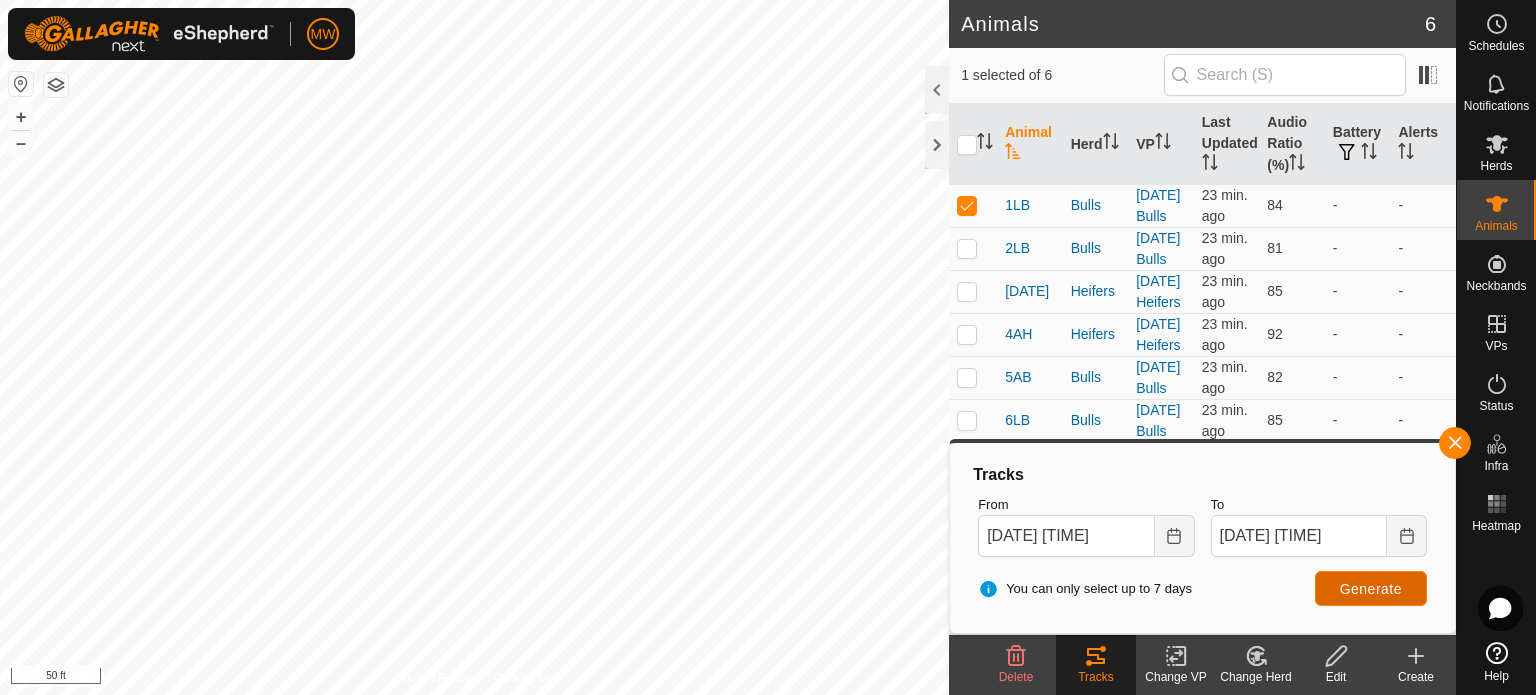 click on "Generate" at bounding box center [1371, 589] 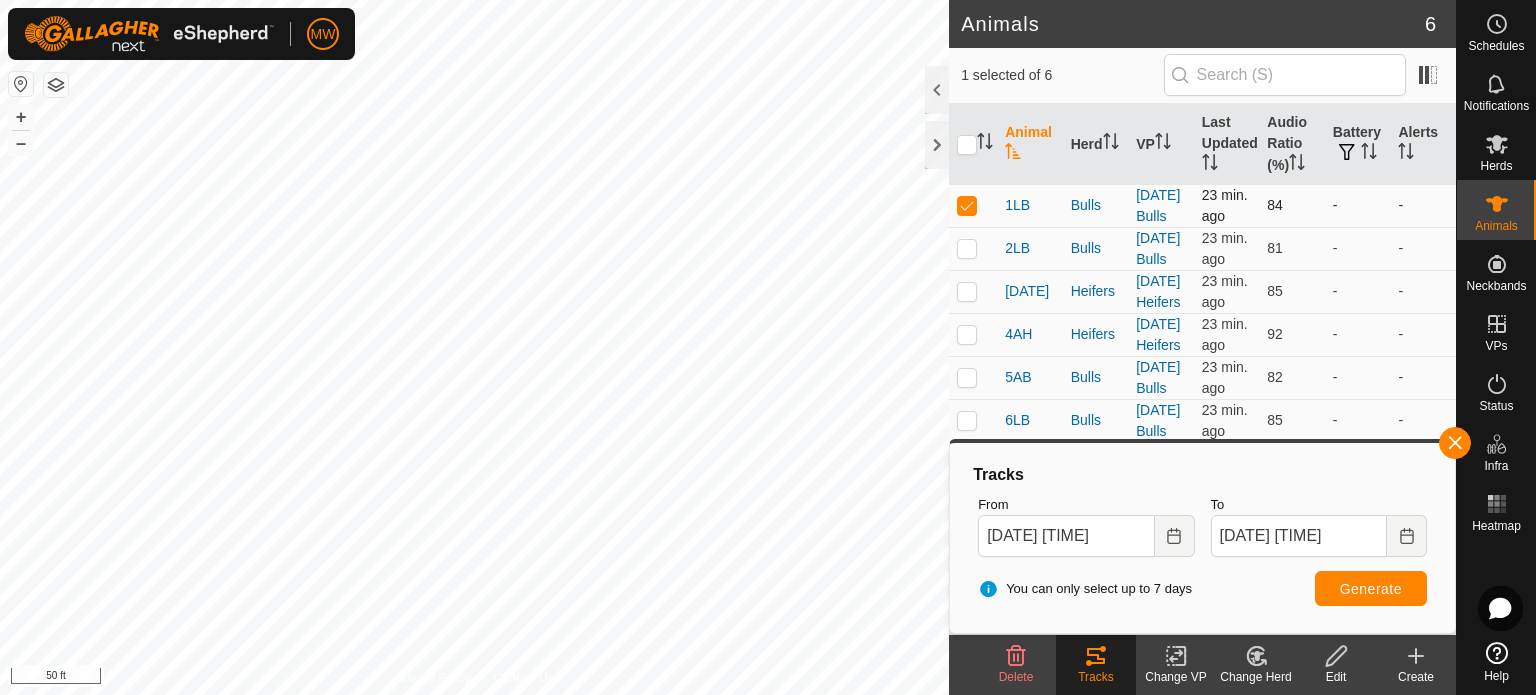 click at bounding box center [967, 205] 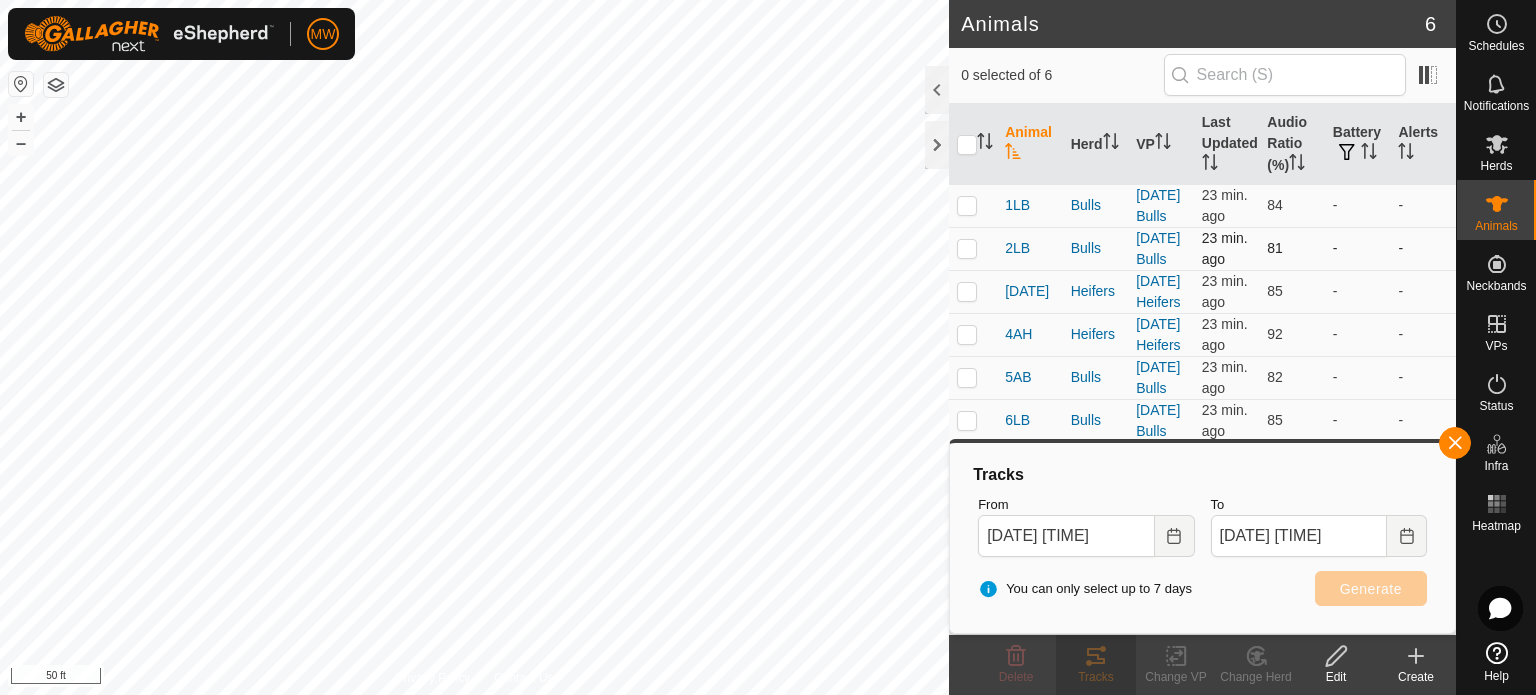 click at bounding box center (973, 248) 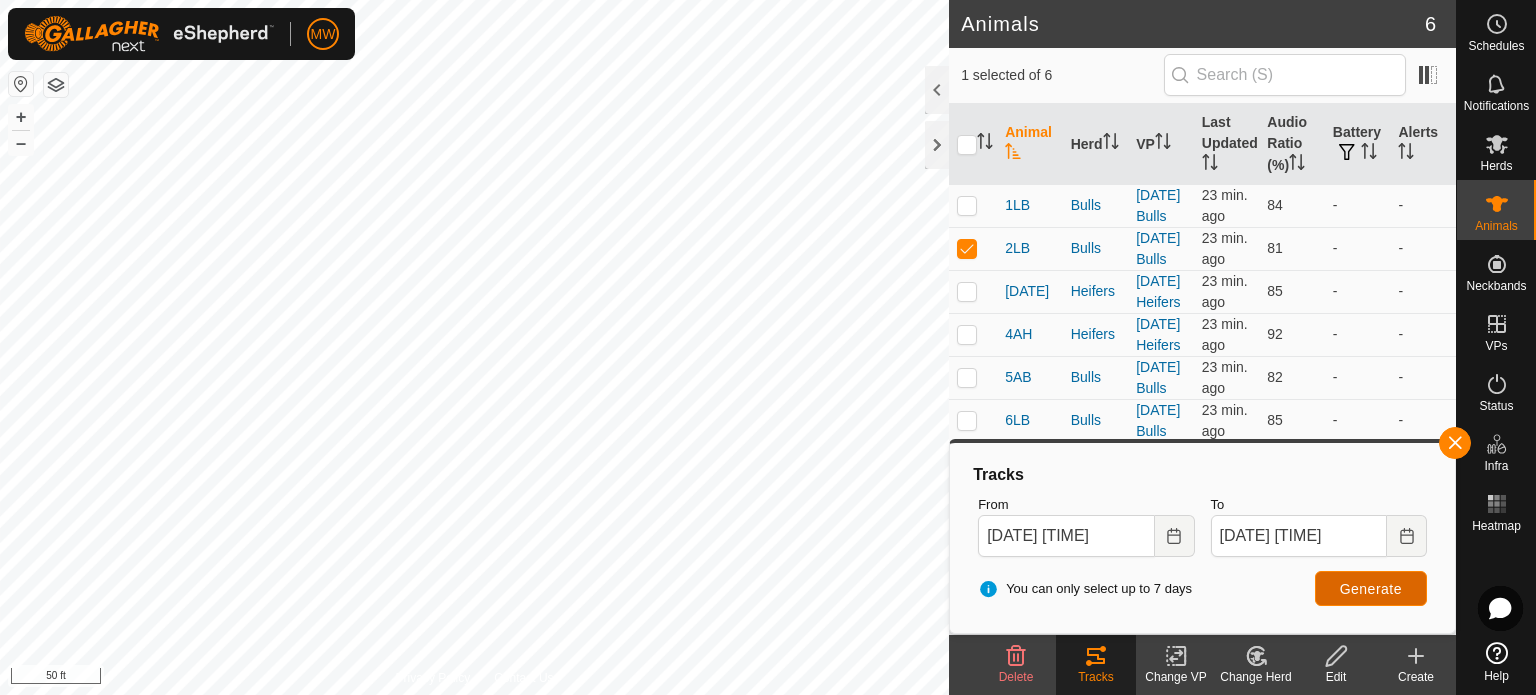 click on "Generate" at bounding box center (1371, 588) 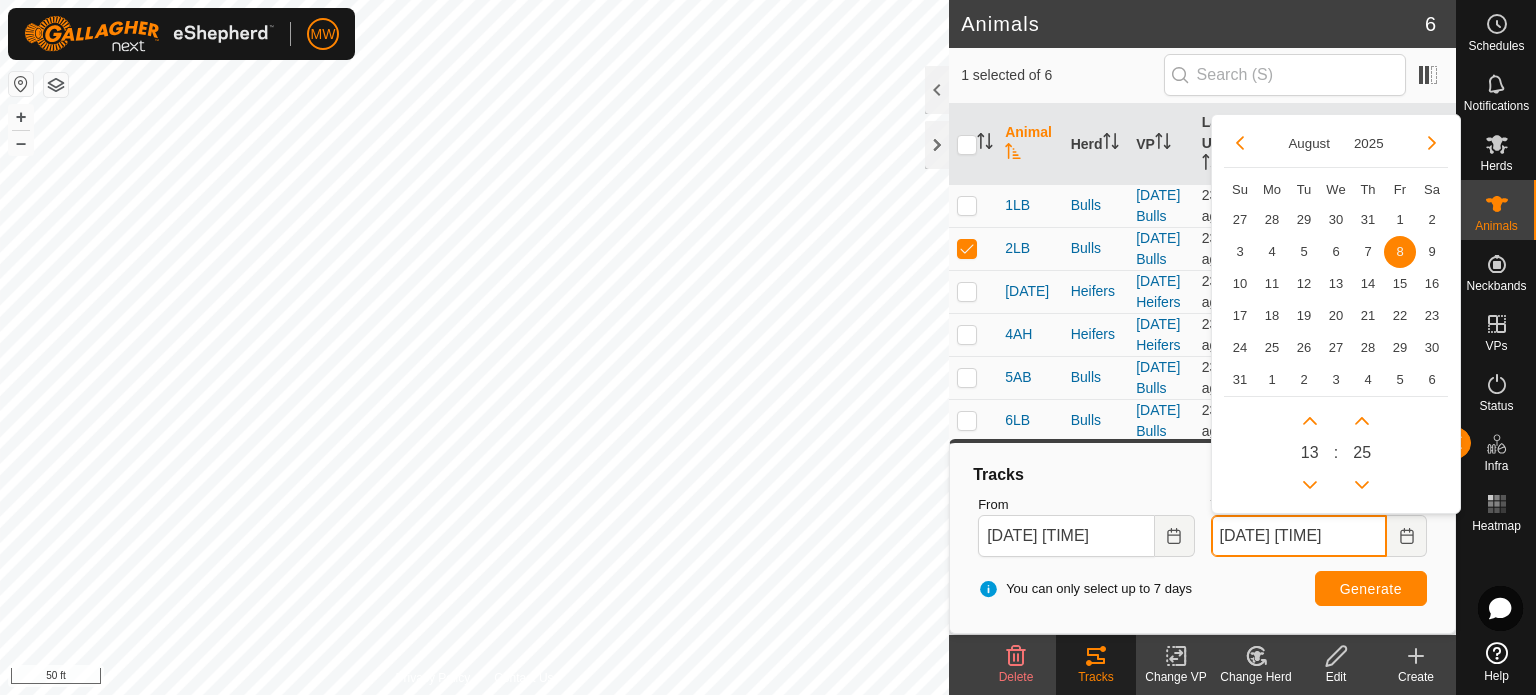 click on "Aug 08, 2025 13:25" at bounding box center [1299, 536] 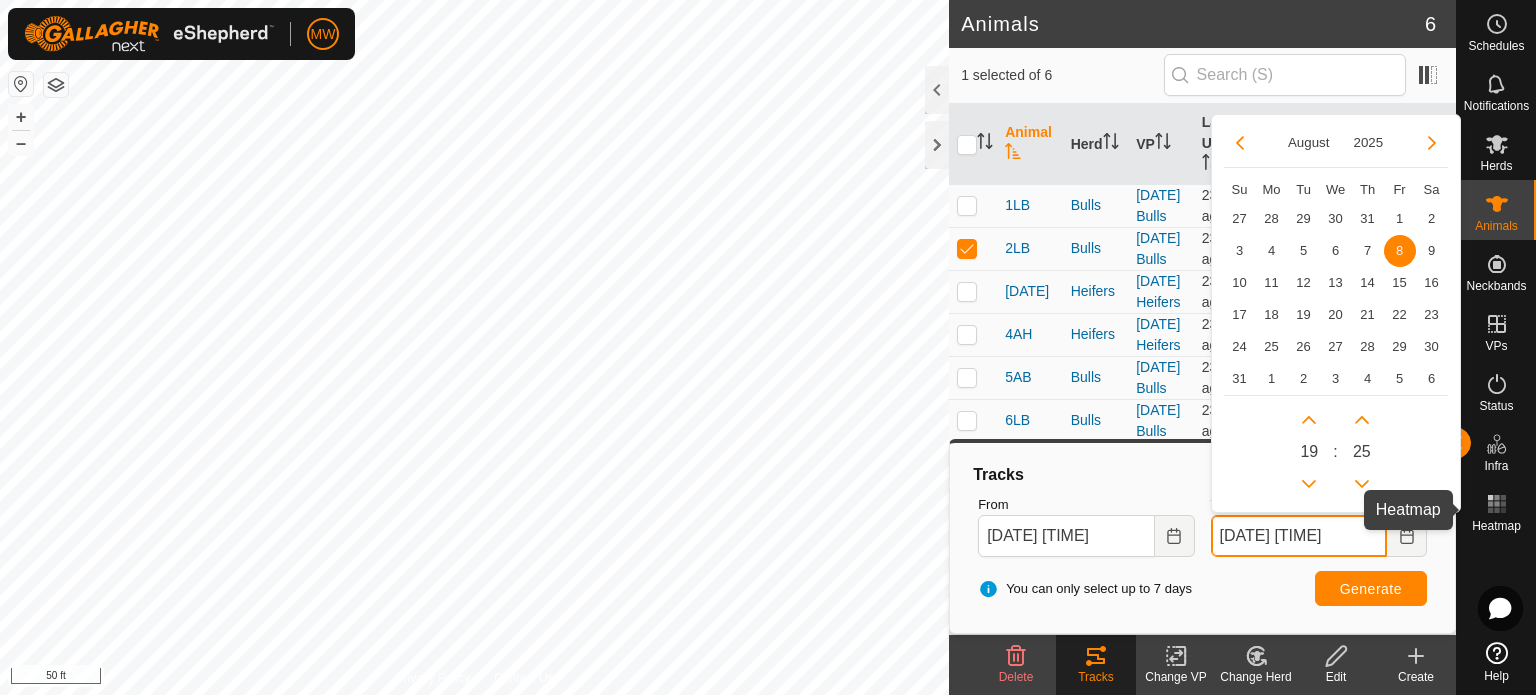 type on "Aug 08, 2025 19:25" 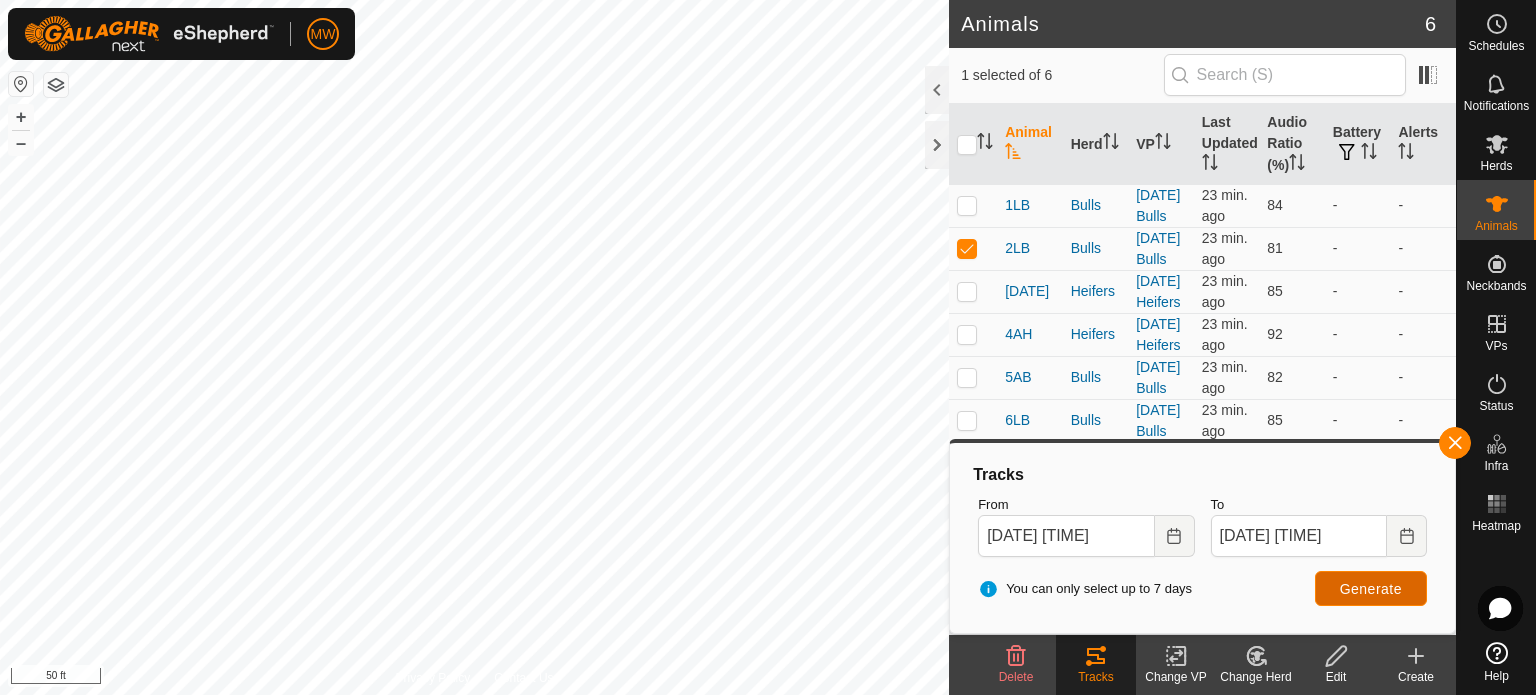 click on "Generate" at bounding box center (1371, 589) 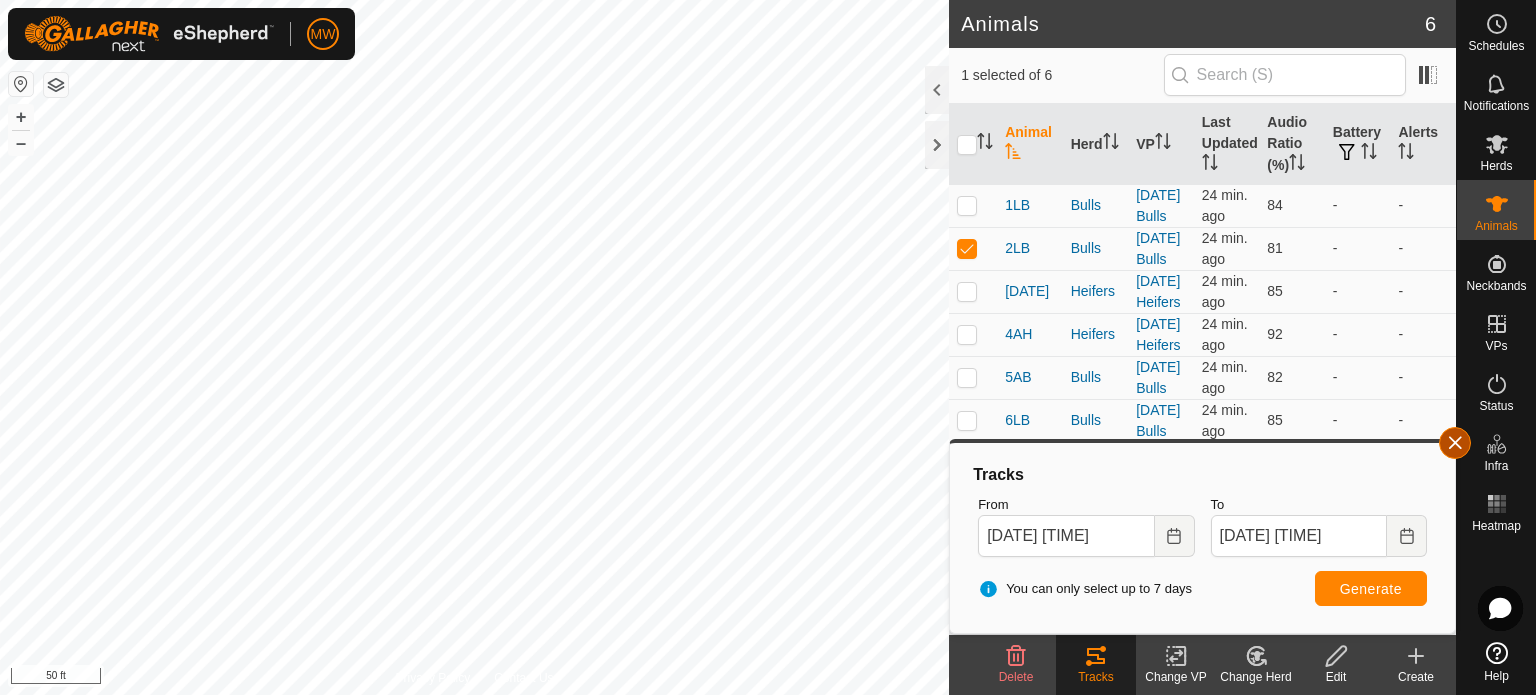 click at bounding box center [1455, 443] 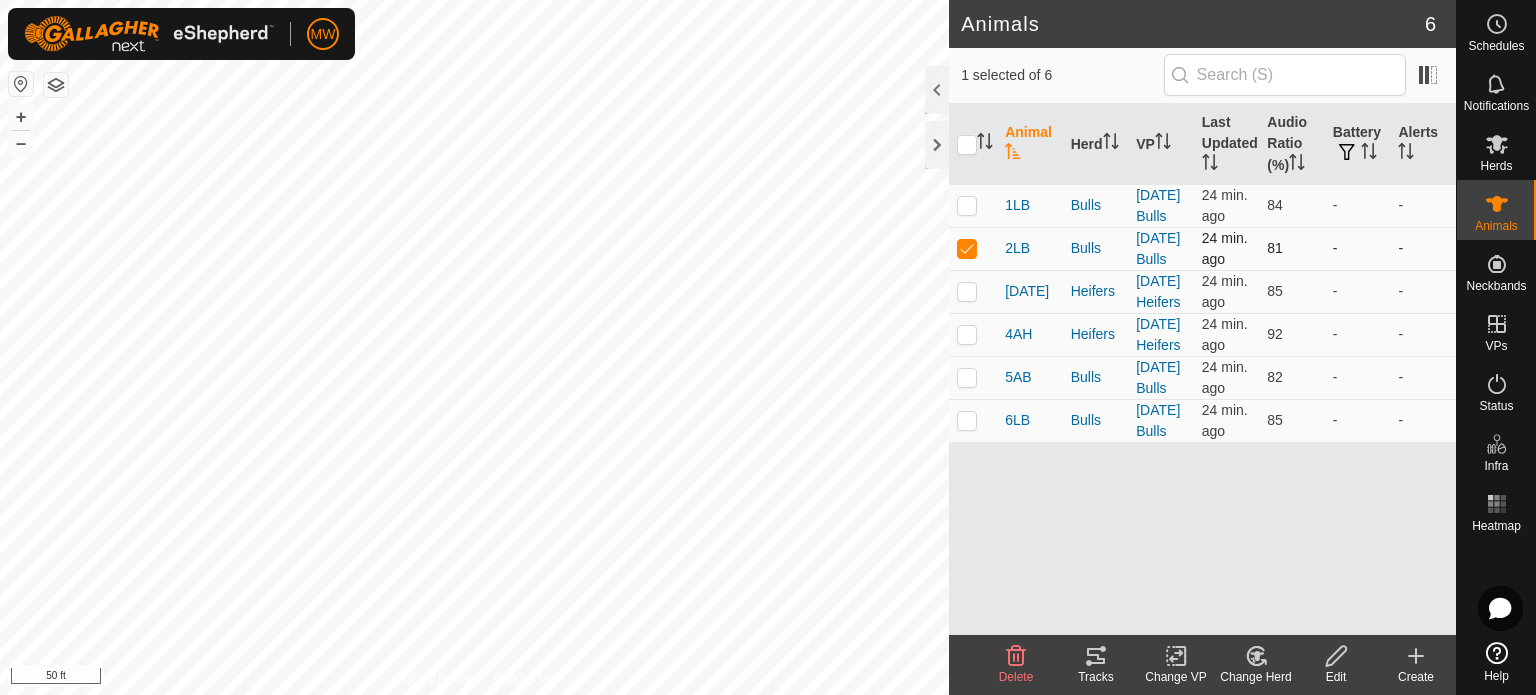 click at bounding box center [973, 248] 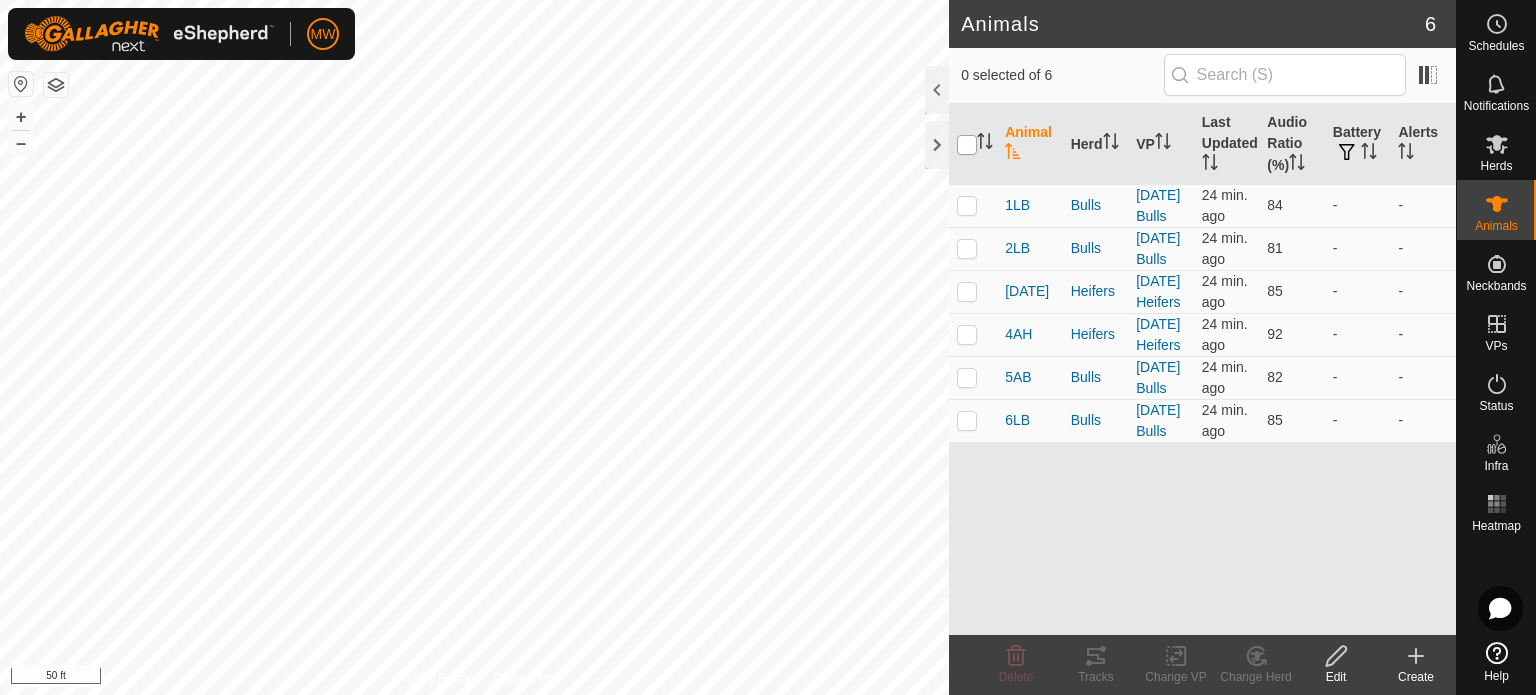 click at bounding box center [967, 145] 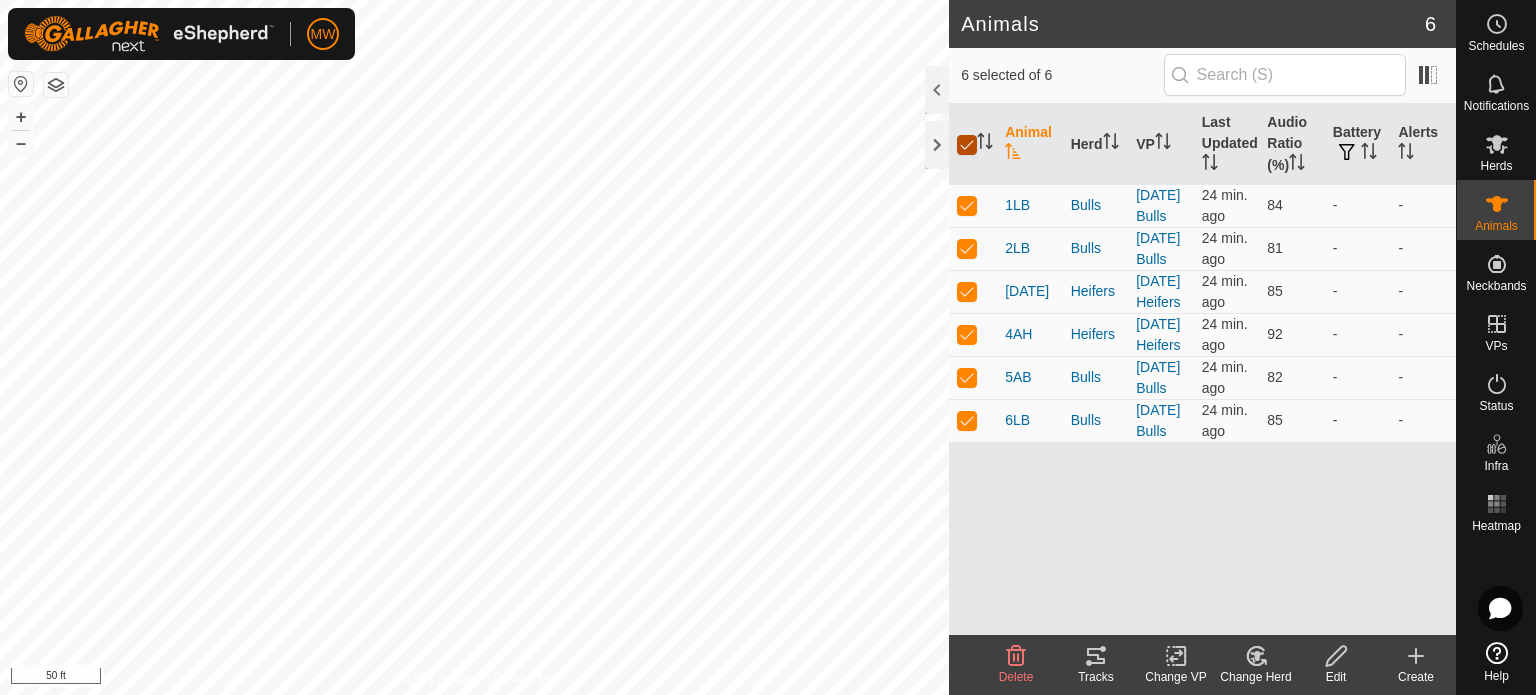 click at bounding box center [967, 145] 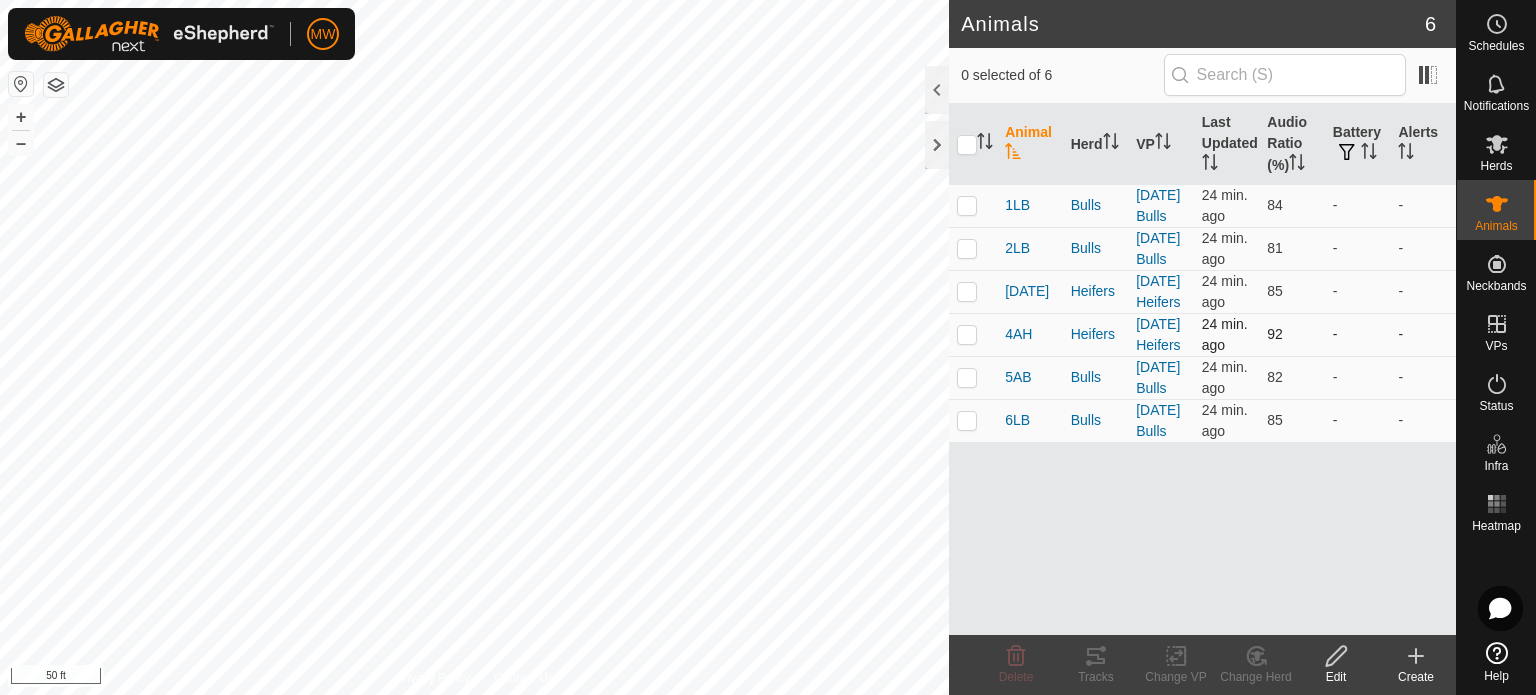 click at bounding box center (967, 334) 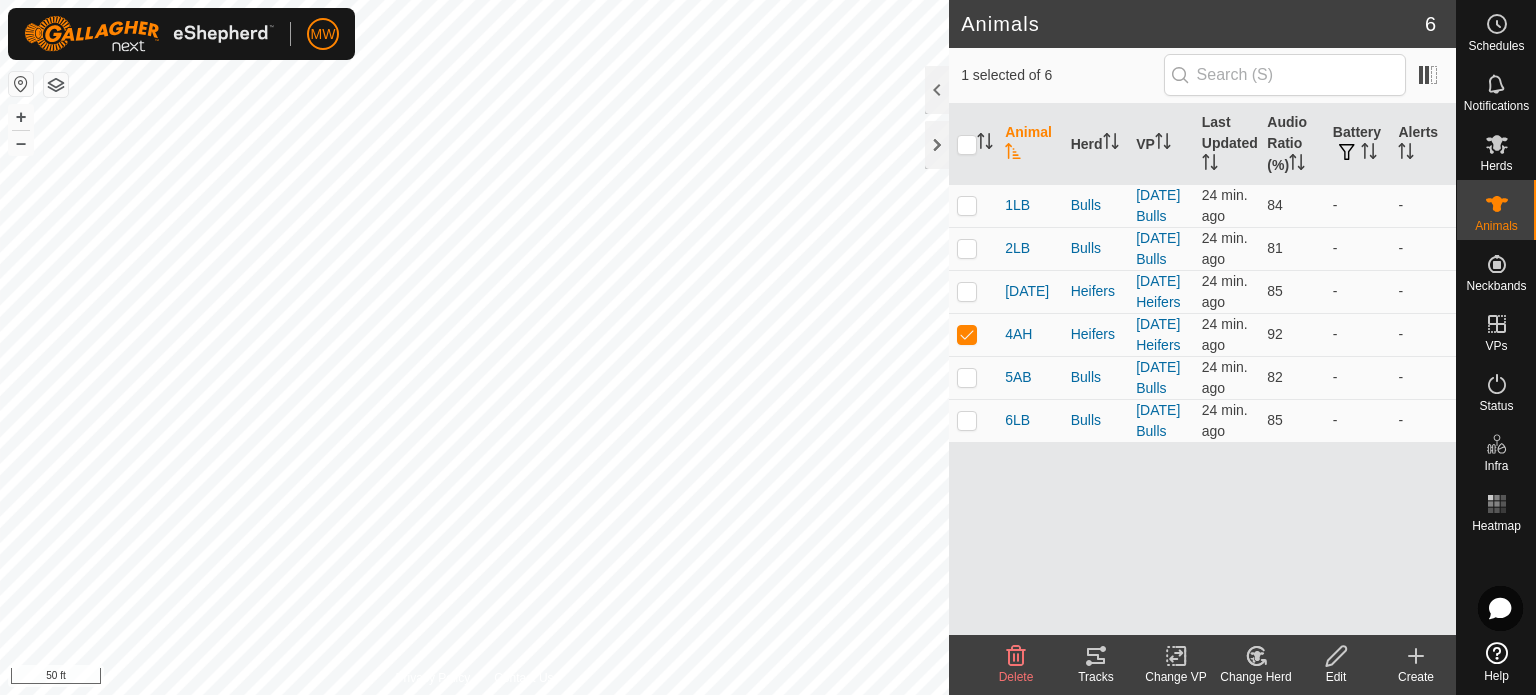 click 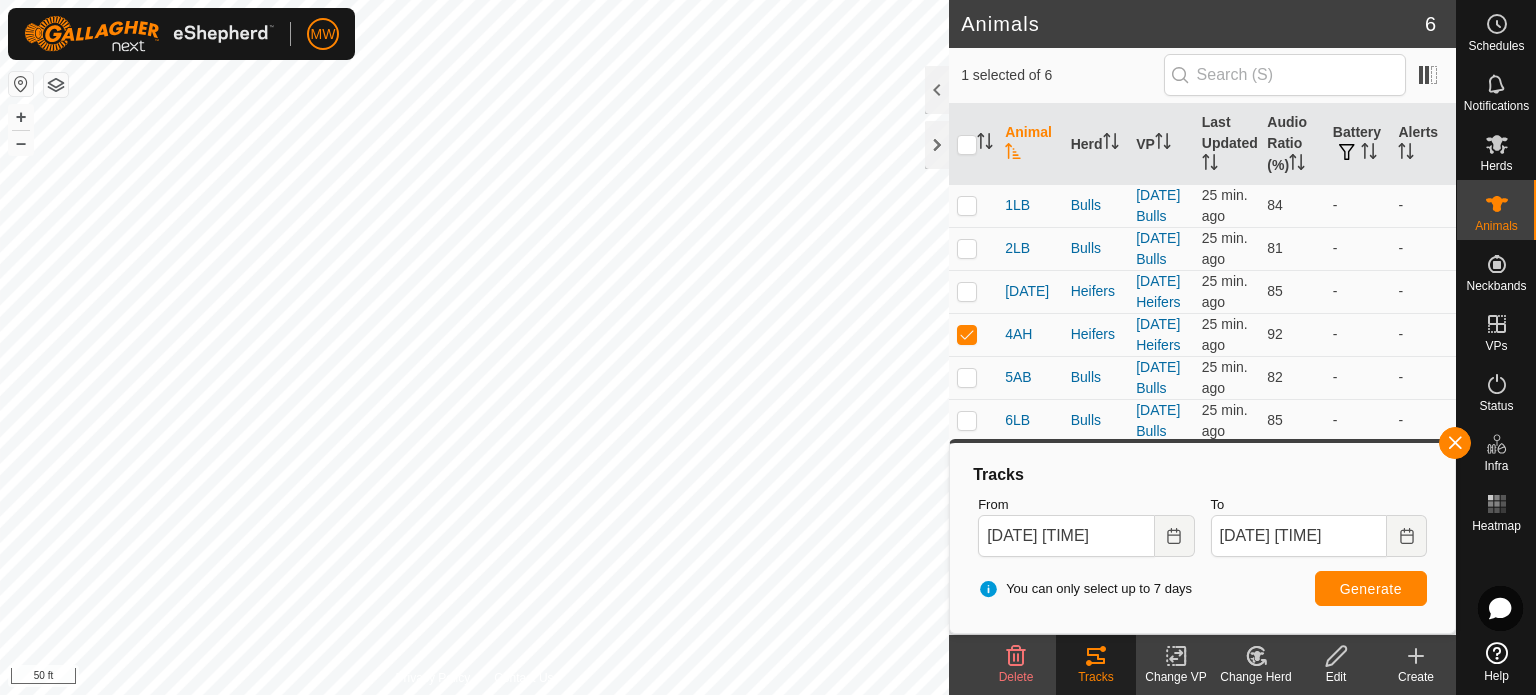 click on "MW Schedules Notifications Herds Animals Neckbands VPs Status Infra Heatmap Help Animals 6  1 selected of 6   Animal   Herd   VP   Last Updated   Audio Ratio (%)   Battery   Alerts   1LB   Bulls  2025-08-07 Bulls  25 min. ago  84  -  -   2LB   Bulls  2025-08-07 Bulls  25 min. ago  81  -  -   3LH   Heifers  2025-08-07 Heifers  25 min. ago  85  -  -   4AH   Heifers  2025-08-07 Heifers  25 min. ago  92  -  -   5AB   Bulls  2025-08-07 Bulls  25 min. ago  82  -  -   6LB   Bulls  2025-08-07 Bulls  25 min. ago  85  -  -  Delete  Tracks   Change VP   Change Herd   Edit   Create  Privacy Policy Contact Us
Fence post 2
+ – ⇧ i 50 ft
Tracks From Aug 08, 2025 11:25 To Aug 08, 2025 19:25 You can only select up to 7 days Generate" at bounding box center [768, 347] 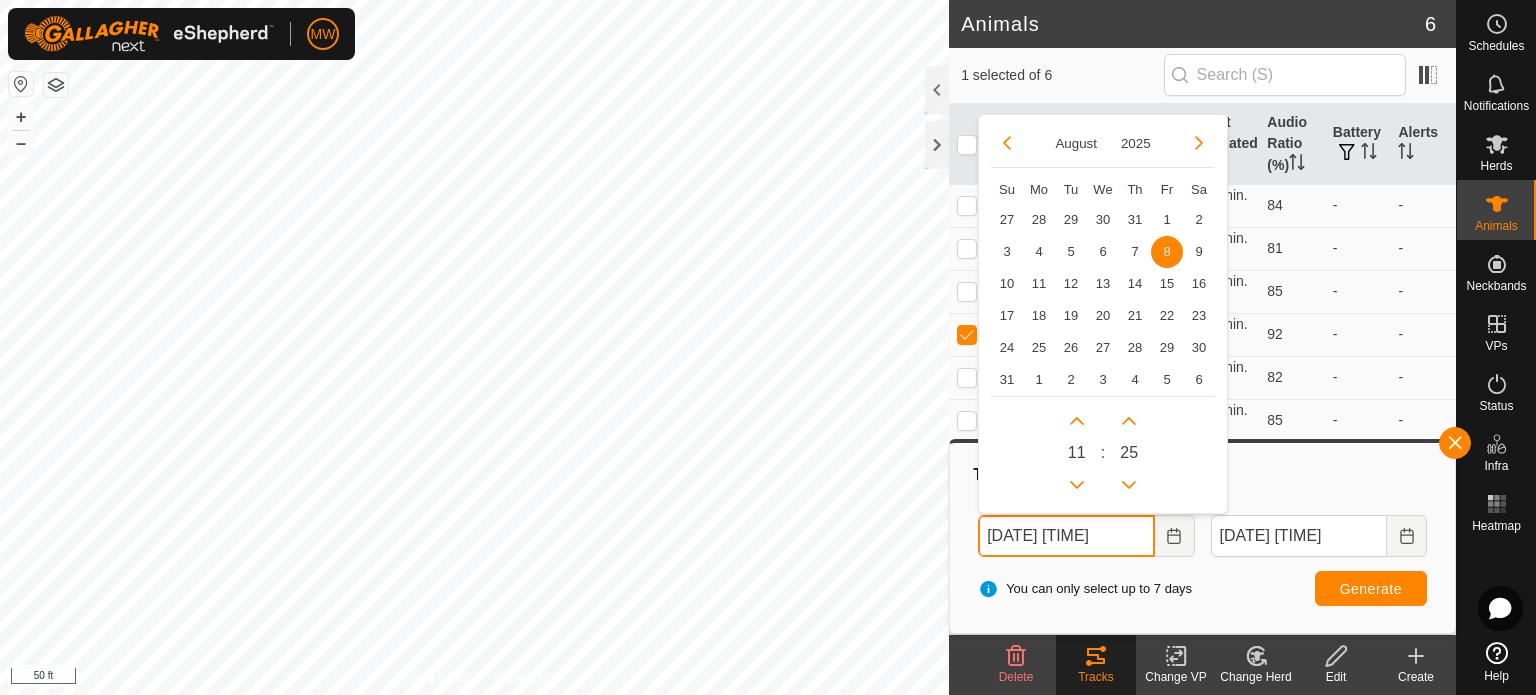 drag, startPoint x: 1056, startPoint y: 534, endPoint x: 1030, endPoint y: 538, distance: 26.305893 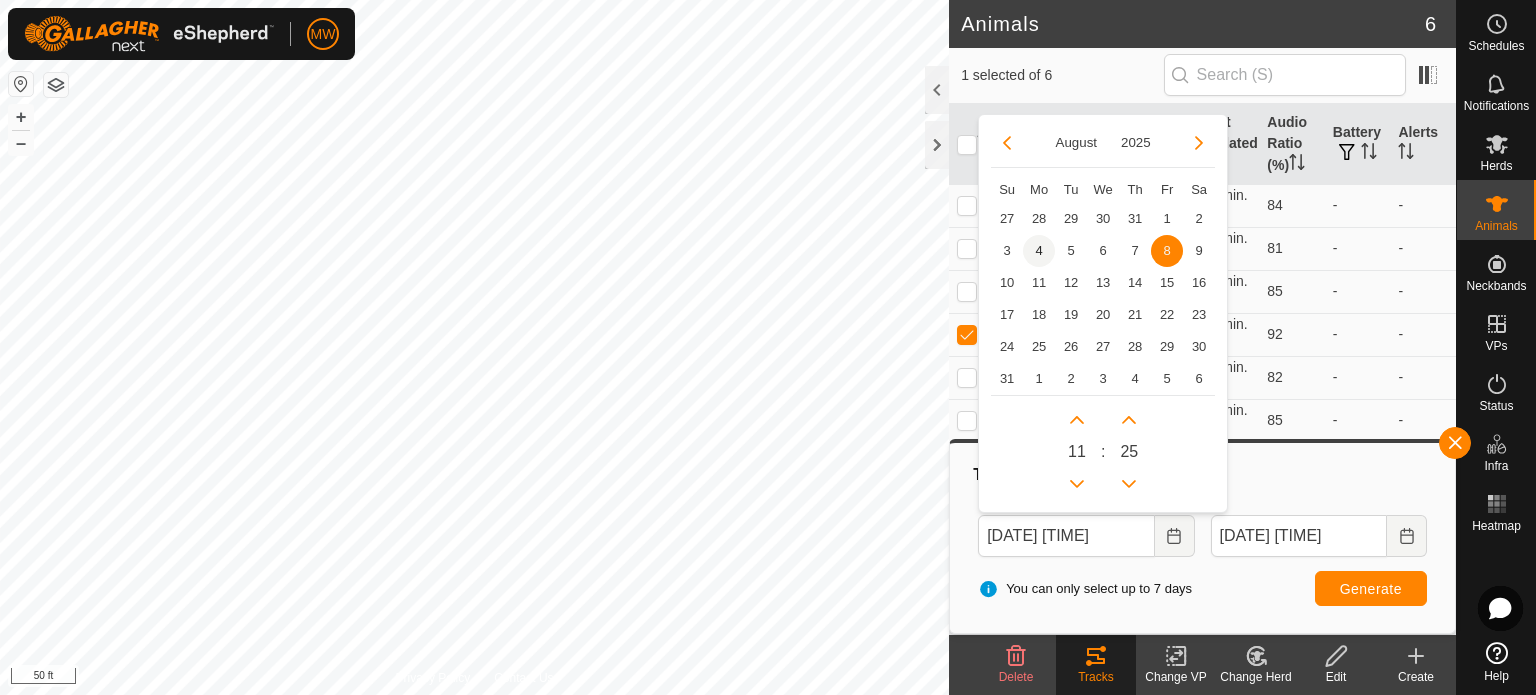 click on "4" at bounding box center [1039, 251] 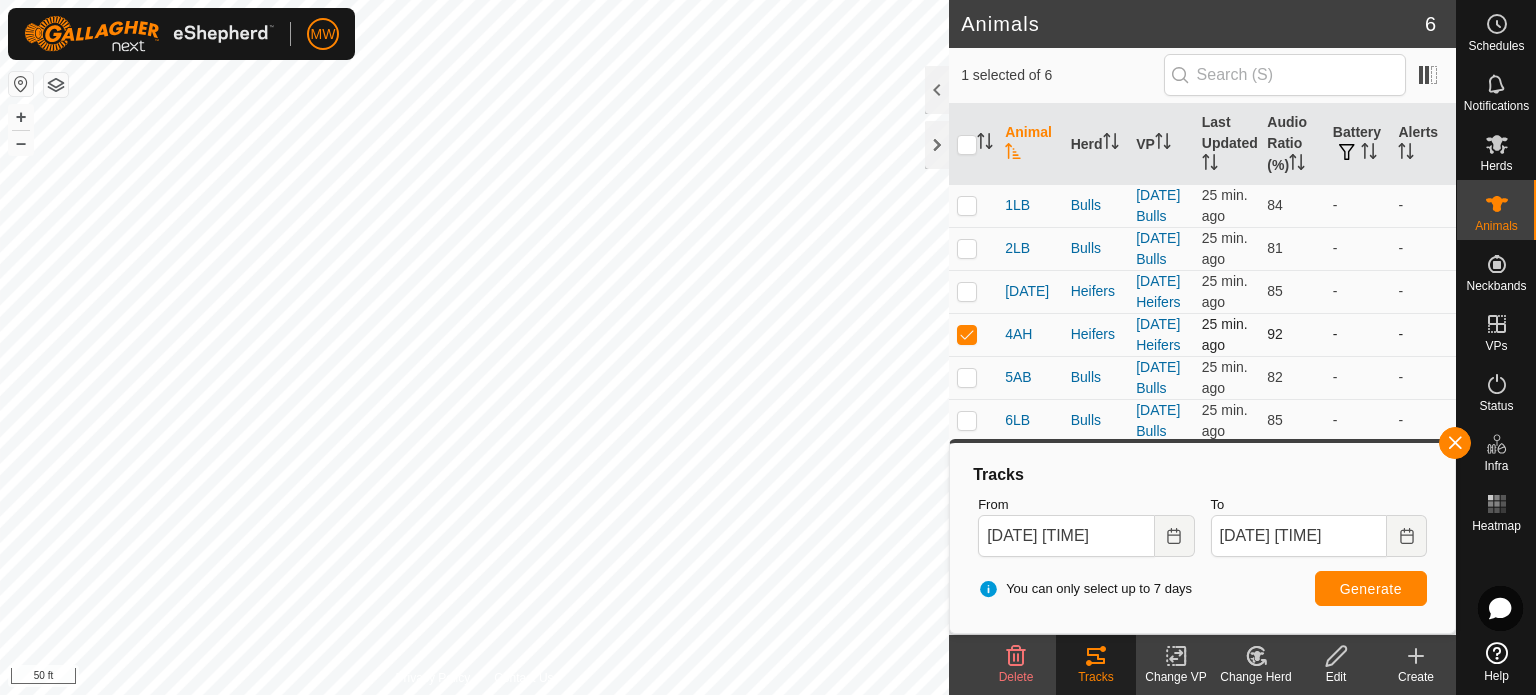 click at bounding box center [967, 334] 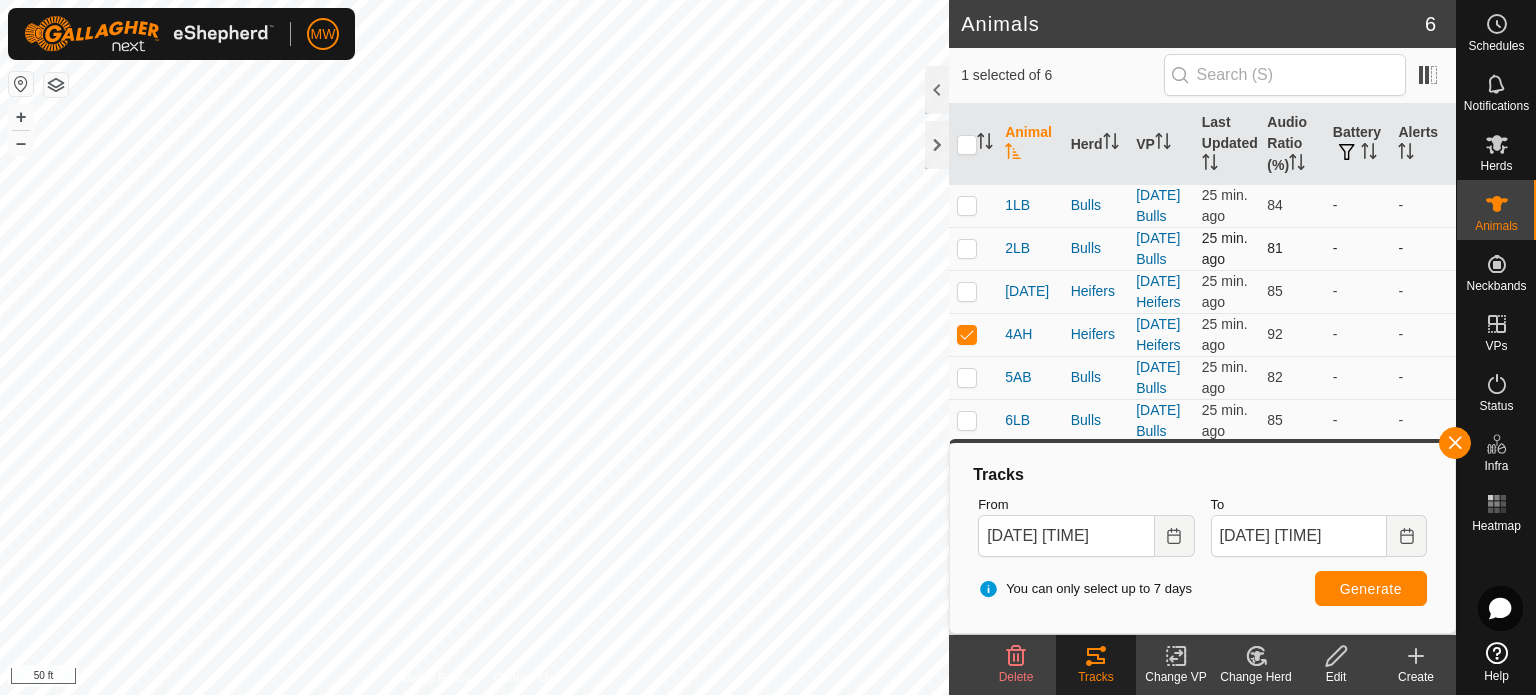 checkbox on "false" 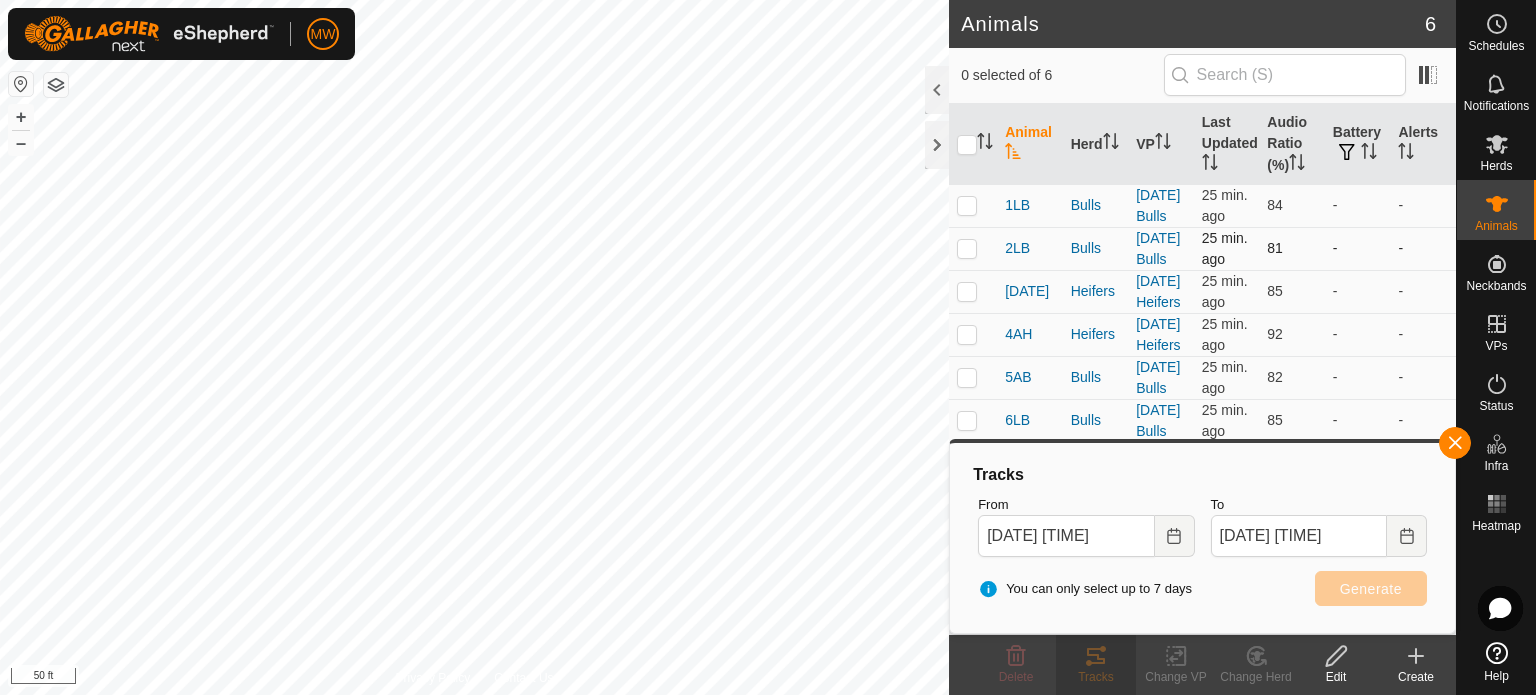 click at bounding box center (967, 248) 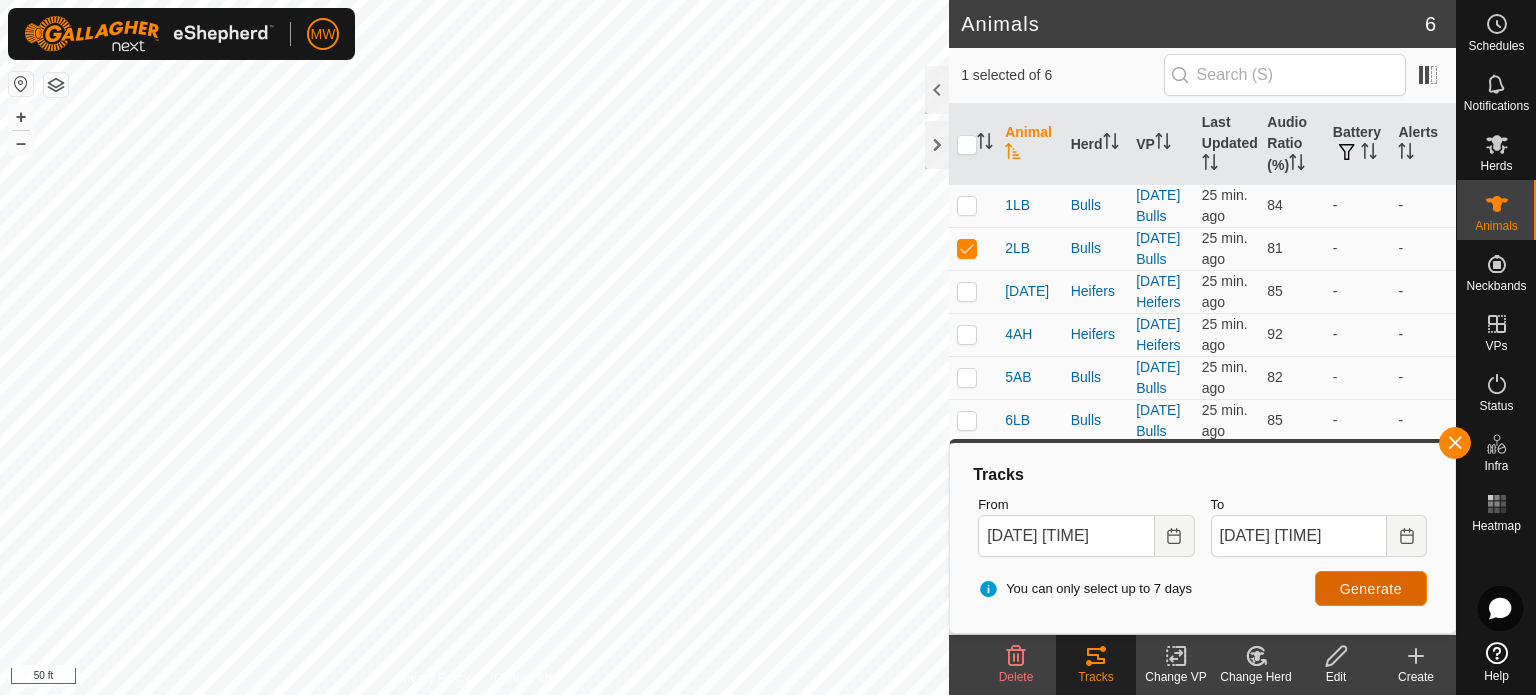 click on "Generate" at bounding box center [1371, 588] 